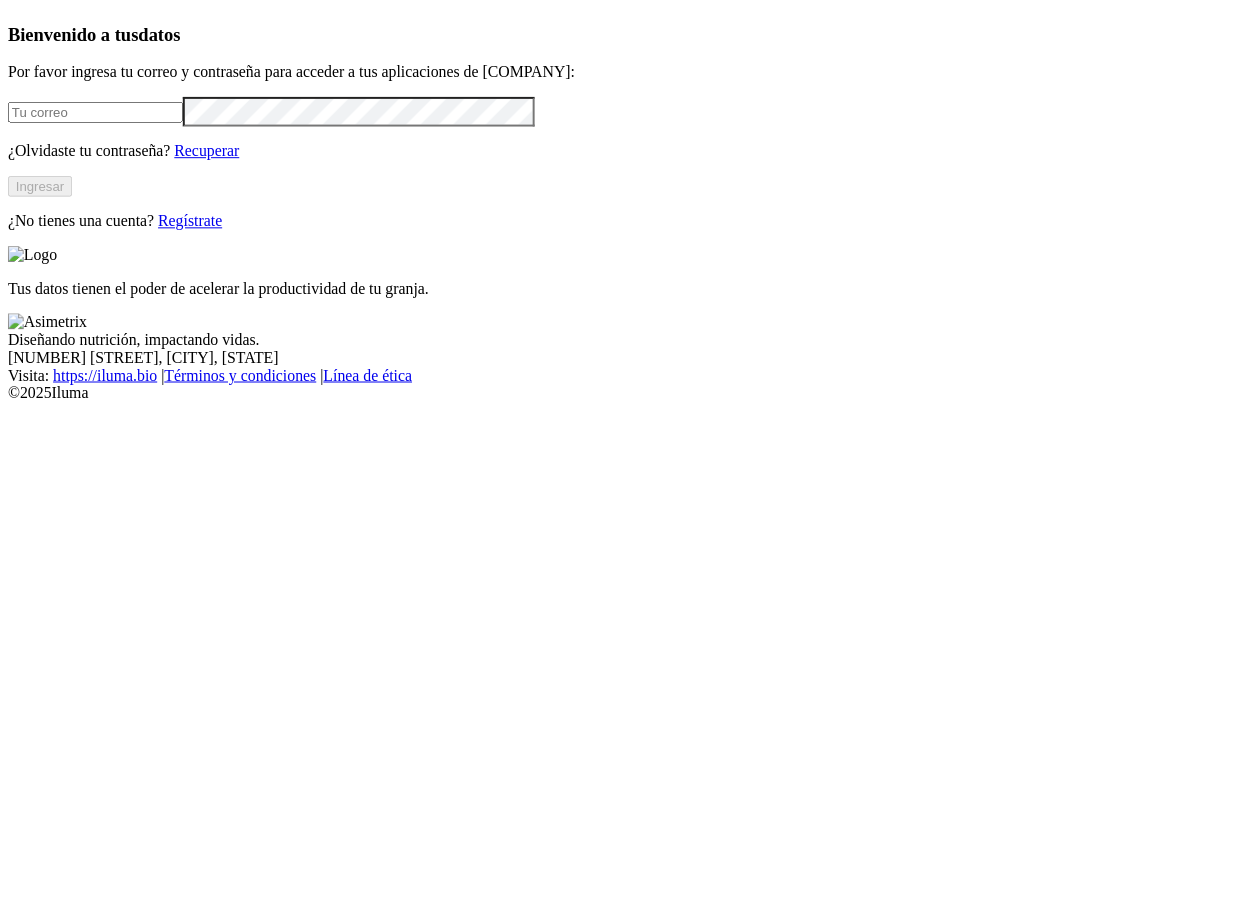 scroll, scrollTop: 0, scrollLeft: 0, axis: both 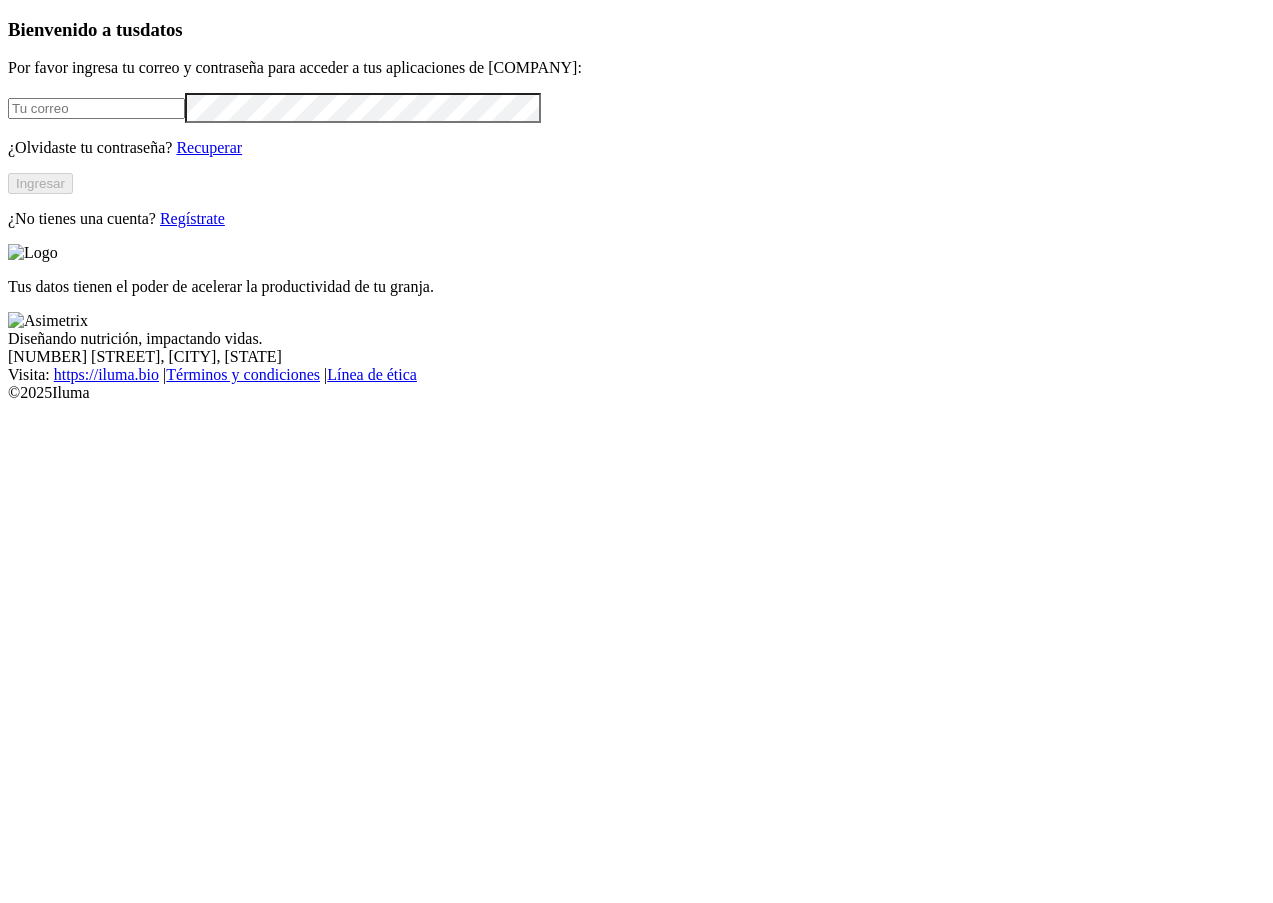 click at bounding box center (96, 108) 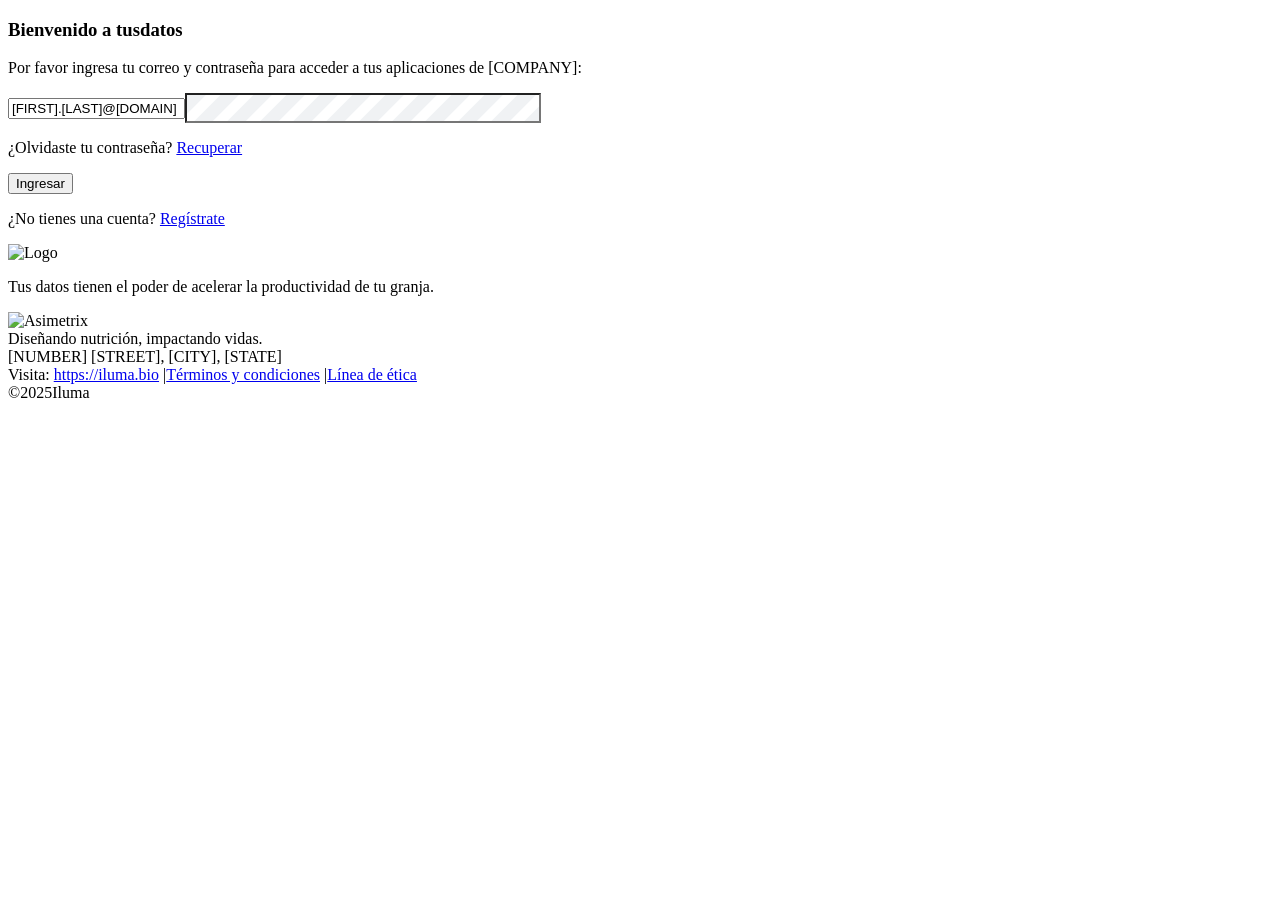 click on "Ingresar" at bounding box center (40, 183) 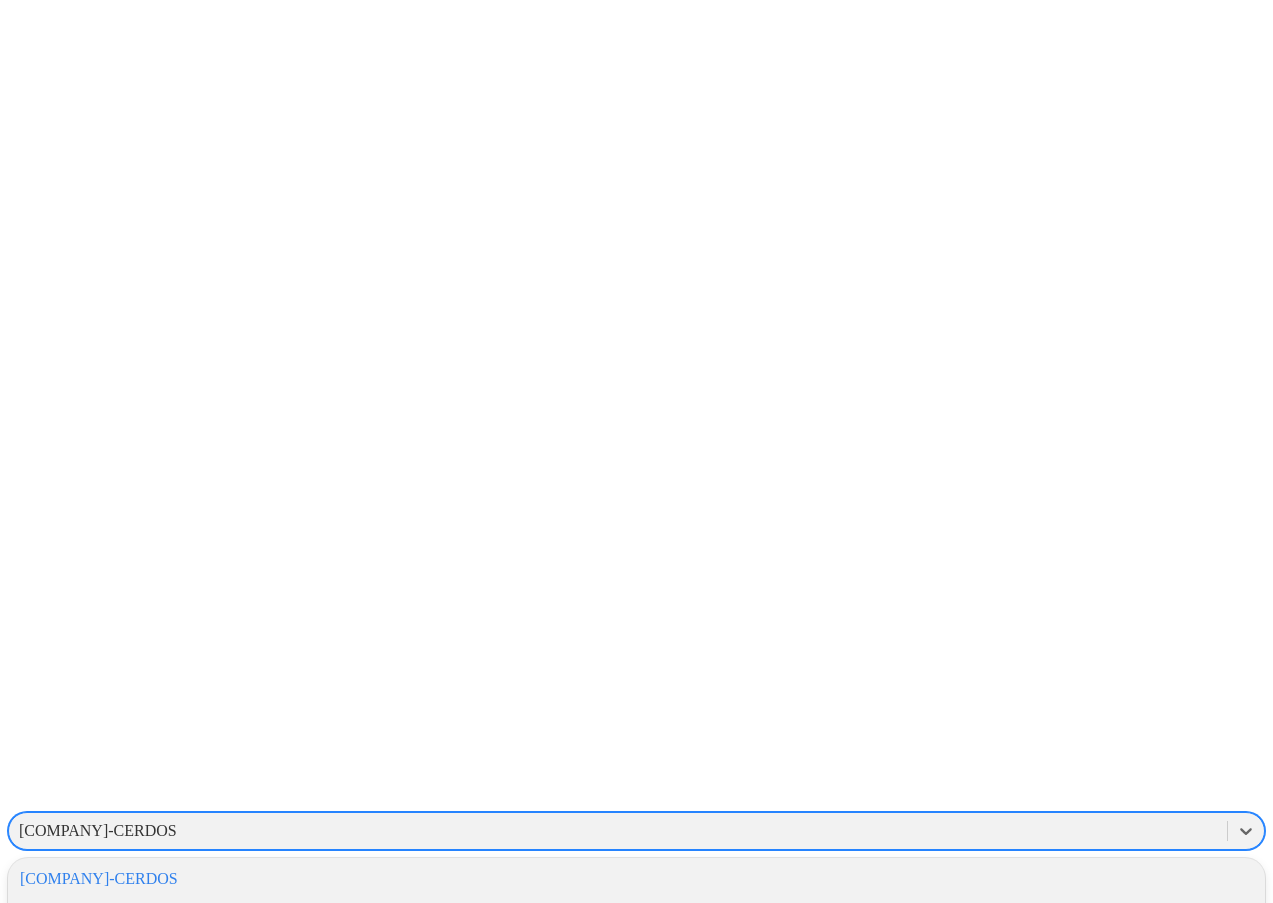 click on "[COMPANY]-CERDOS" at bounding box center [98, 831] 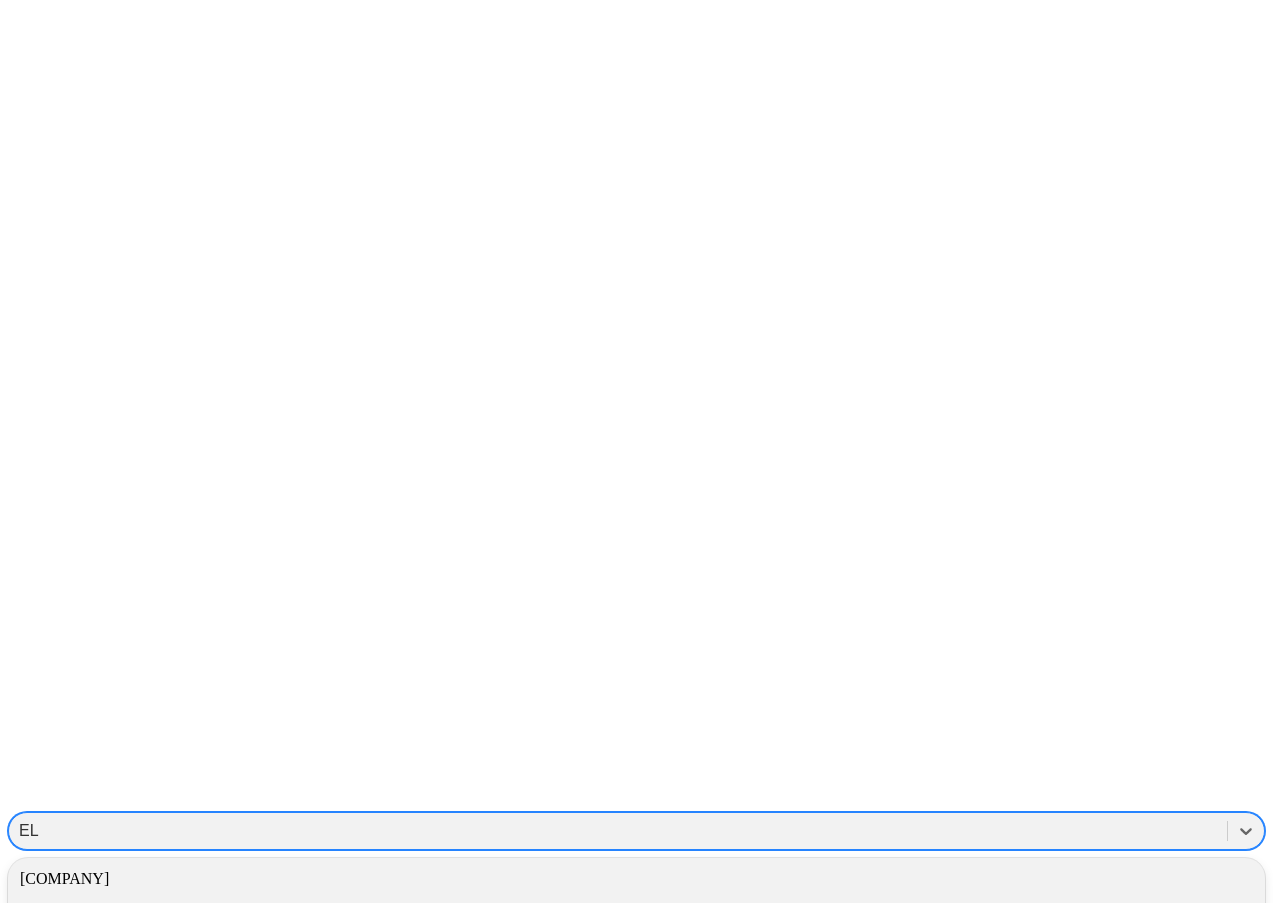type on "ELGU" 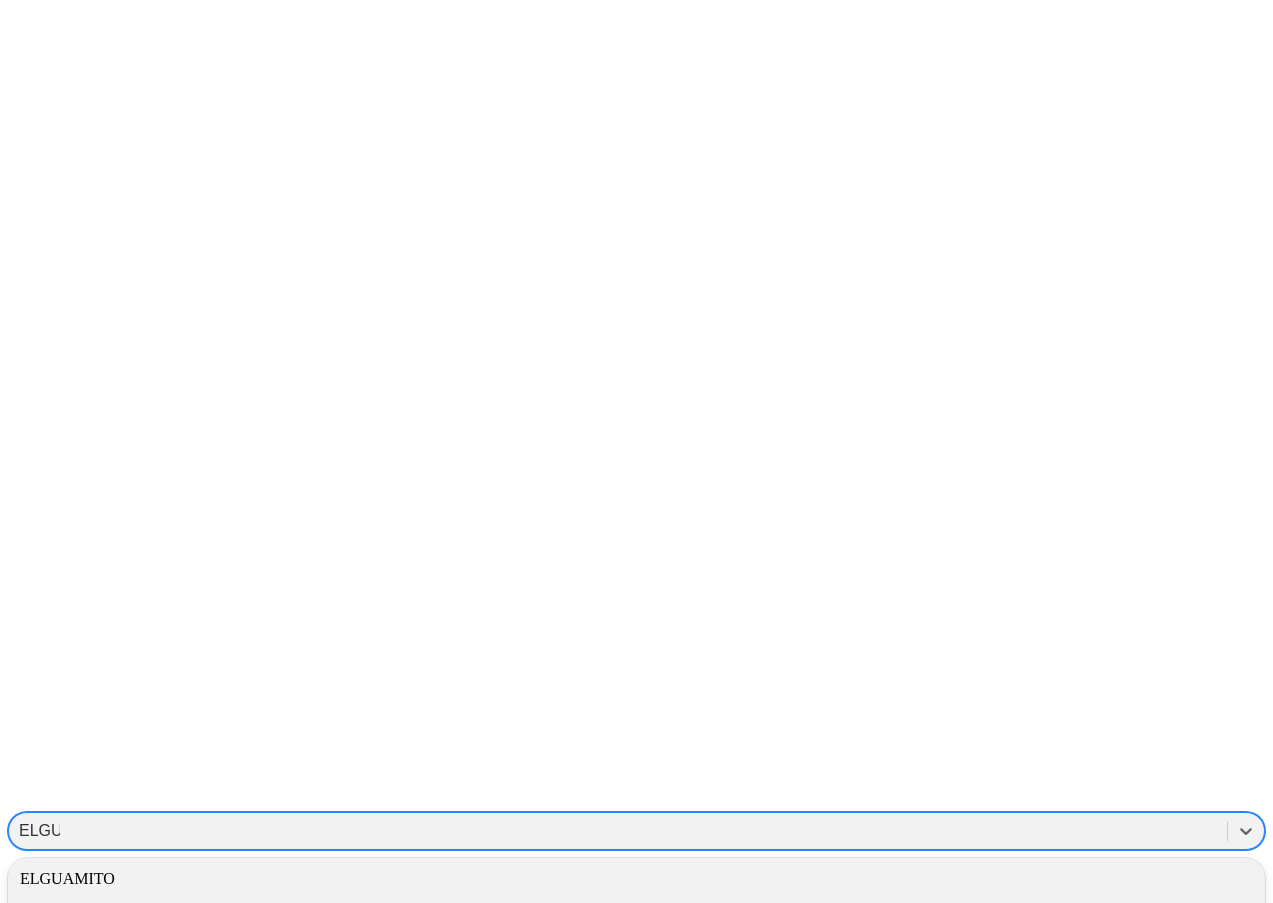 click on "ELGUAMITO" at bounding box center [636, 879] 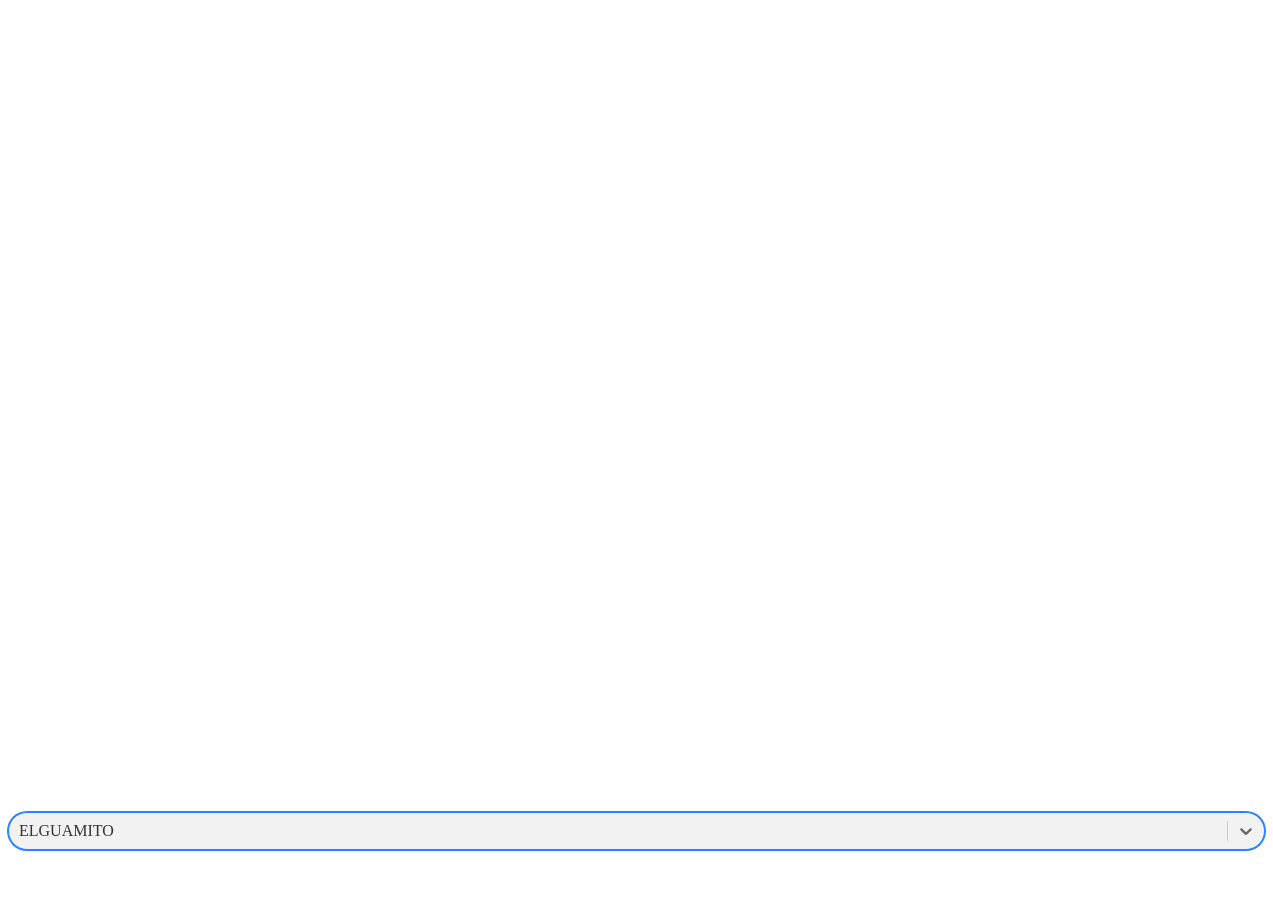 click 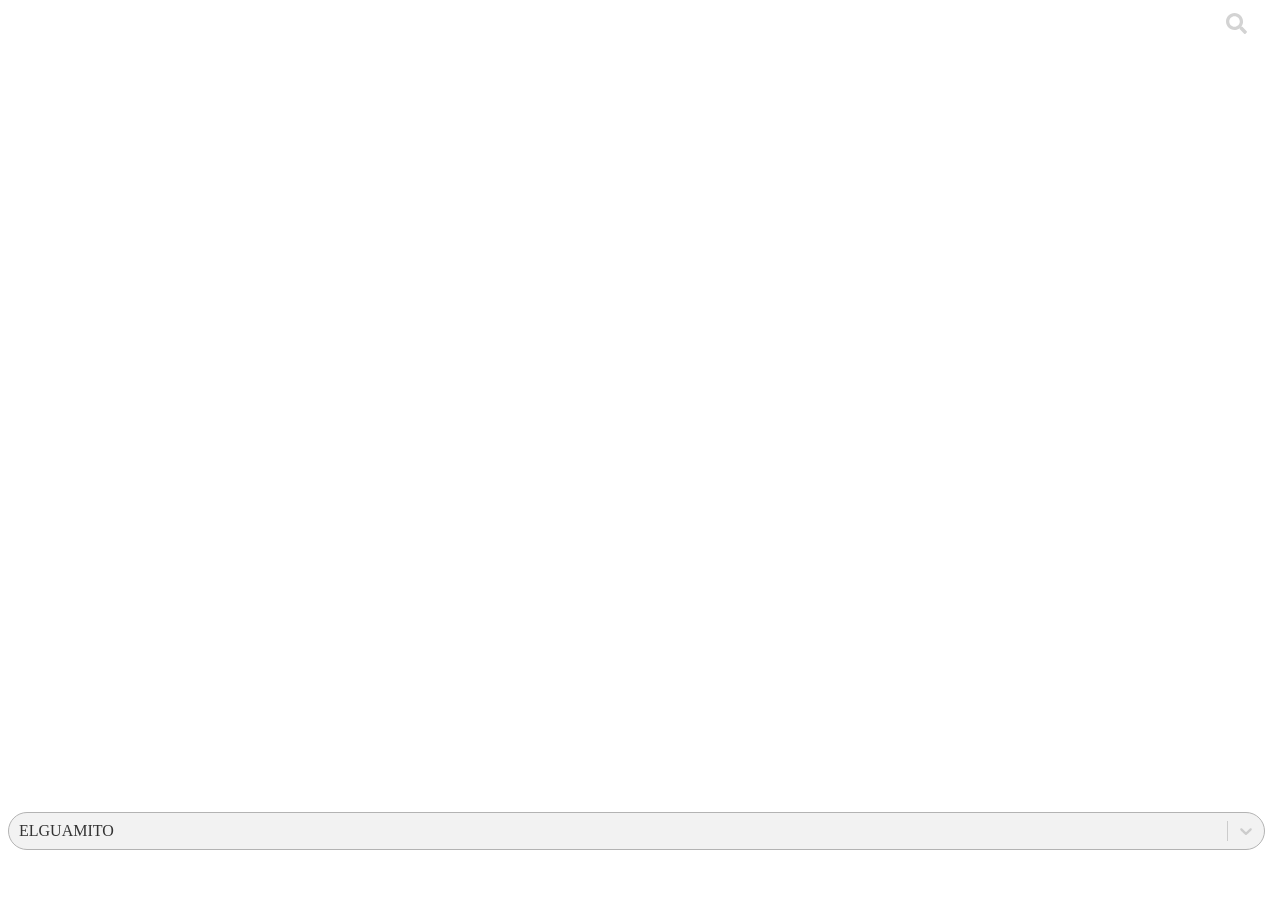 click on ".cls-1 {
fill: #d6d6d6;
}
ETL" at bounding box center (636, 2862) 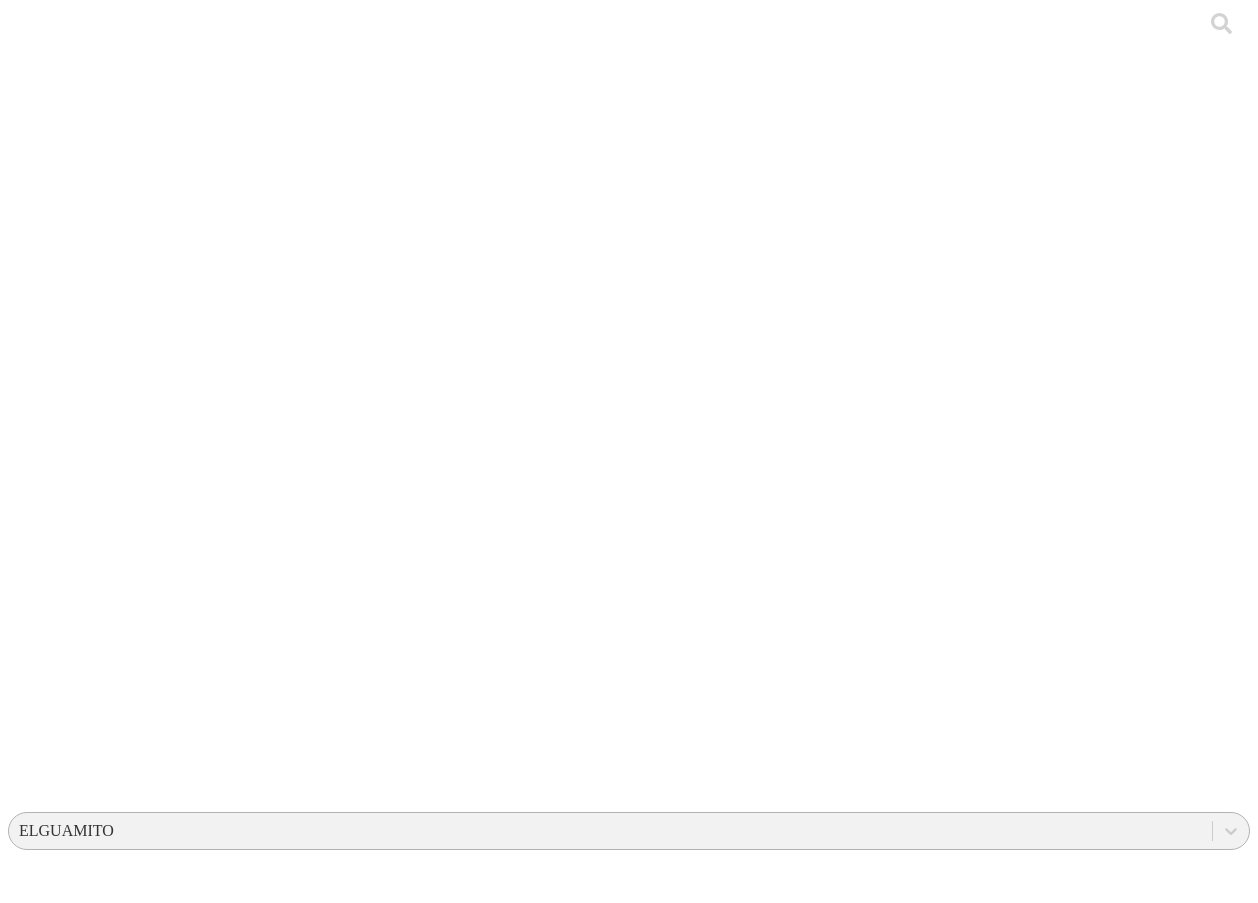 click on ".cls-1 {
fill: #d6d6d6;
}
AGUA AZUL" at bounding box center [629, 2843] 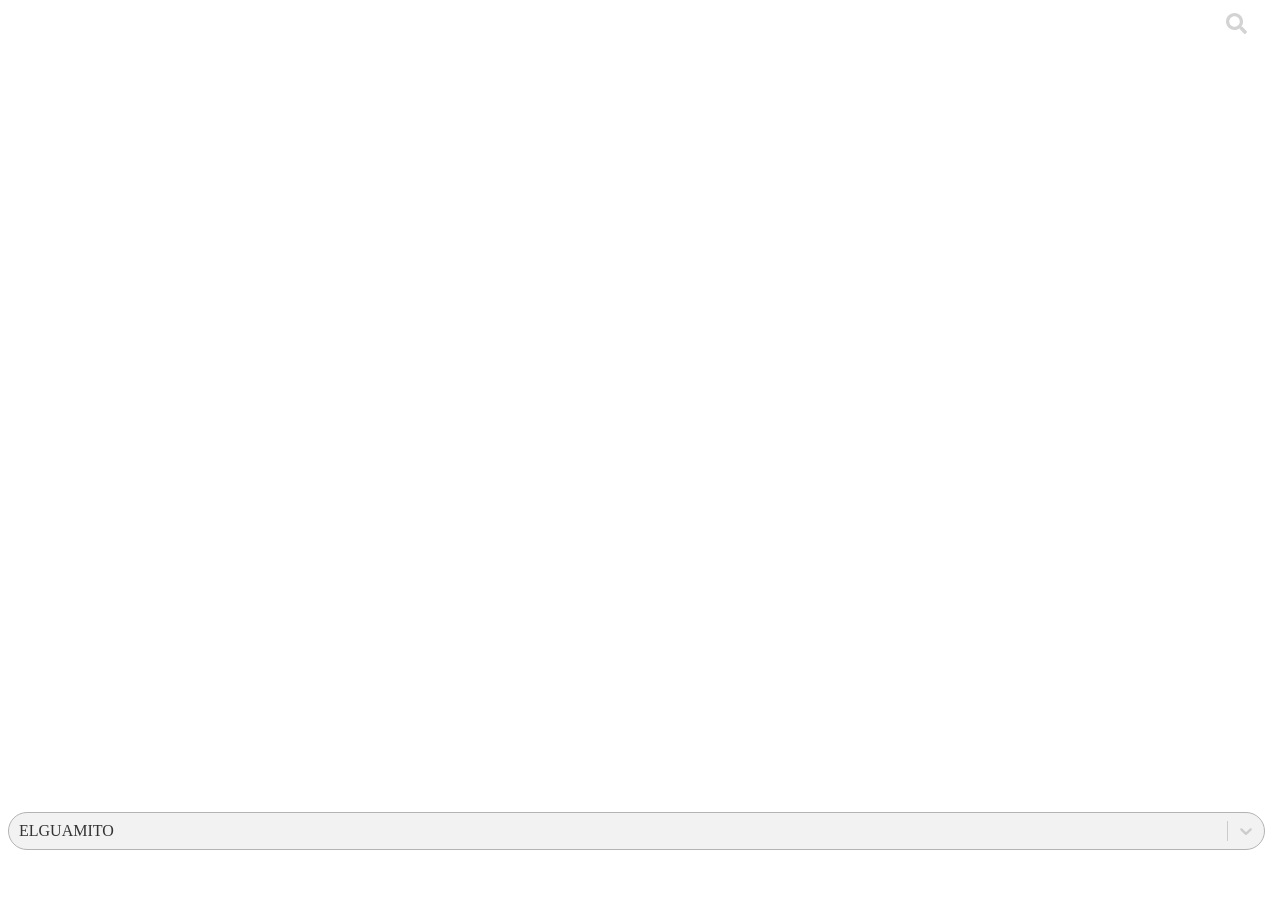 click on "PRODUCCION NUEVO FORMATO" at bounding box center (636, 11167) 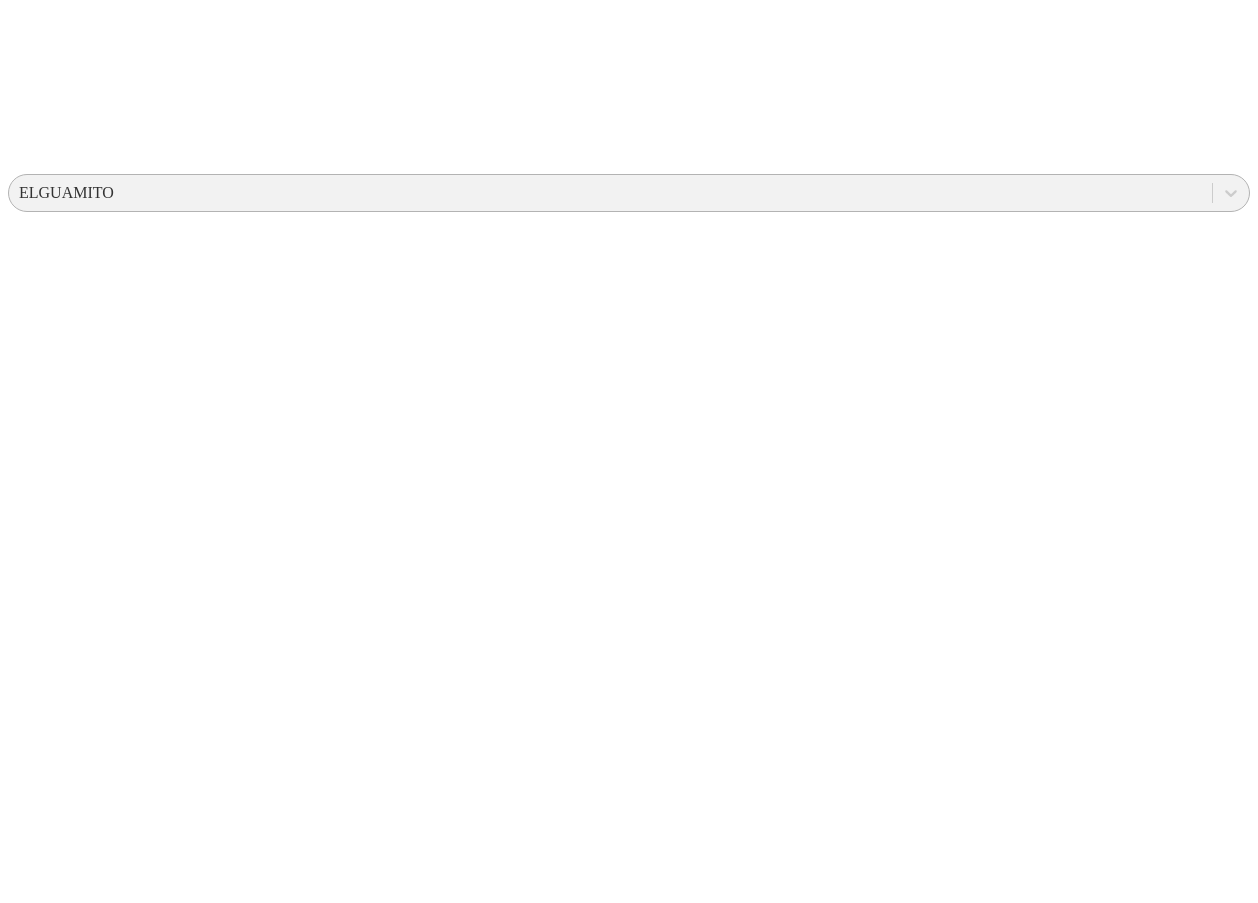 scroll, scrollTop: 710, scrollLeft: 0, axis: vertical 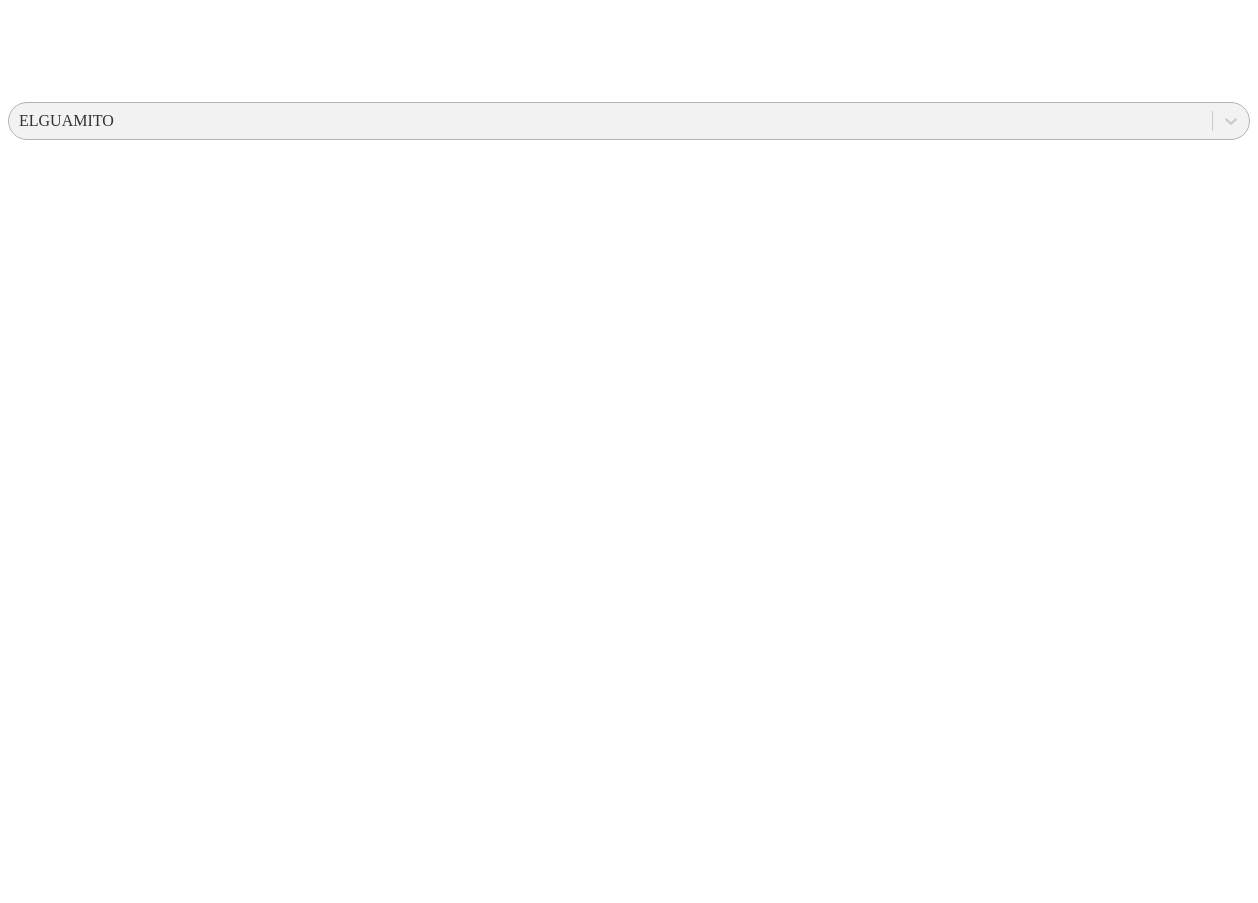 click on "VILLA ROSARIO LOTE 627 HY-LINE.xlsx" at bounding box center (154, 2656) 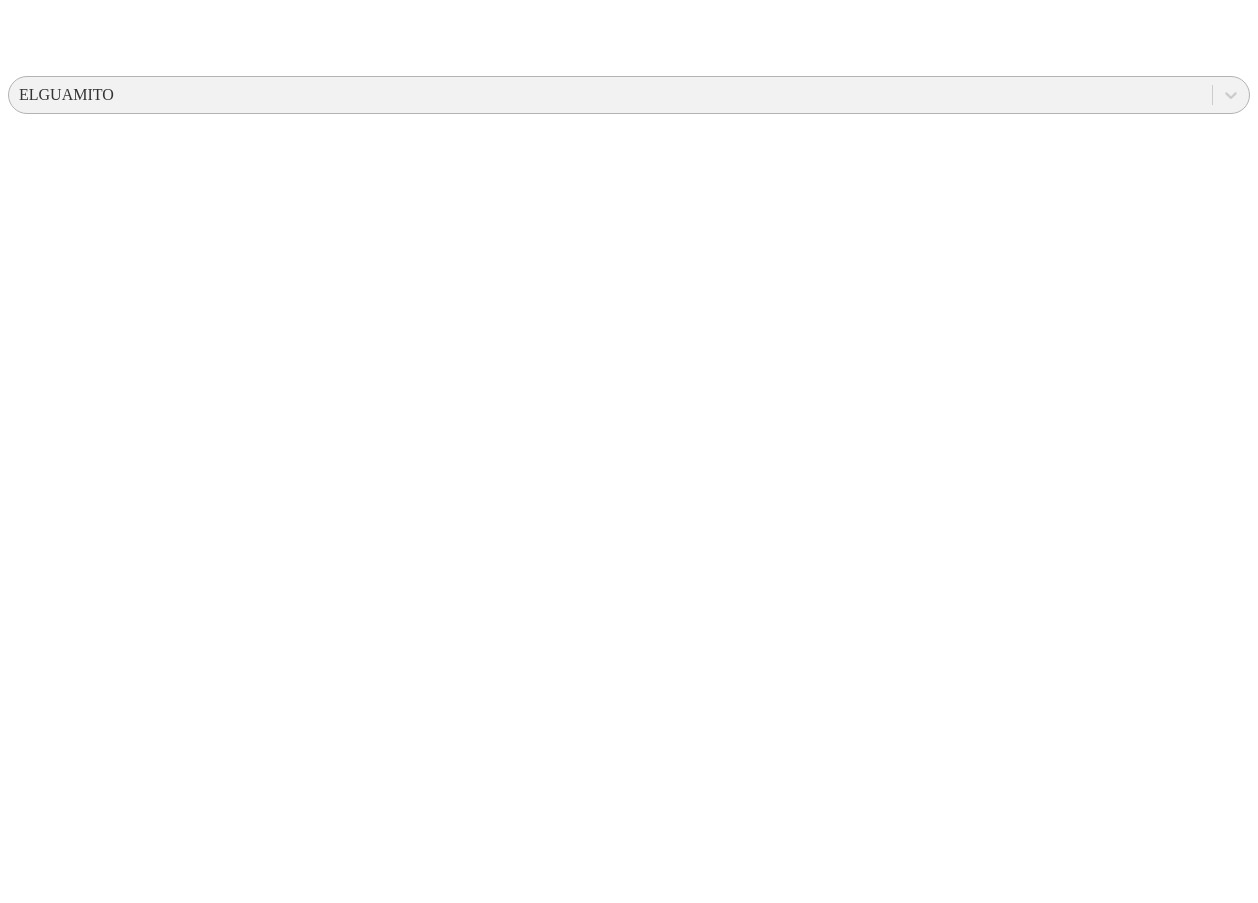 click on "[LOCATION] 626 HY-LINE.xlsx" at bounding box center [116, 2866] 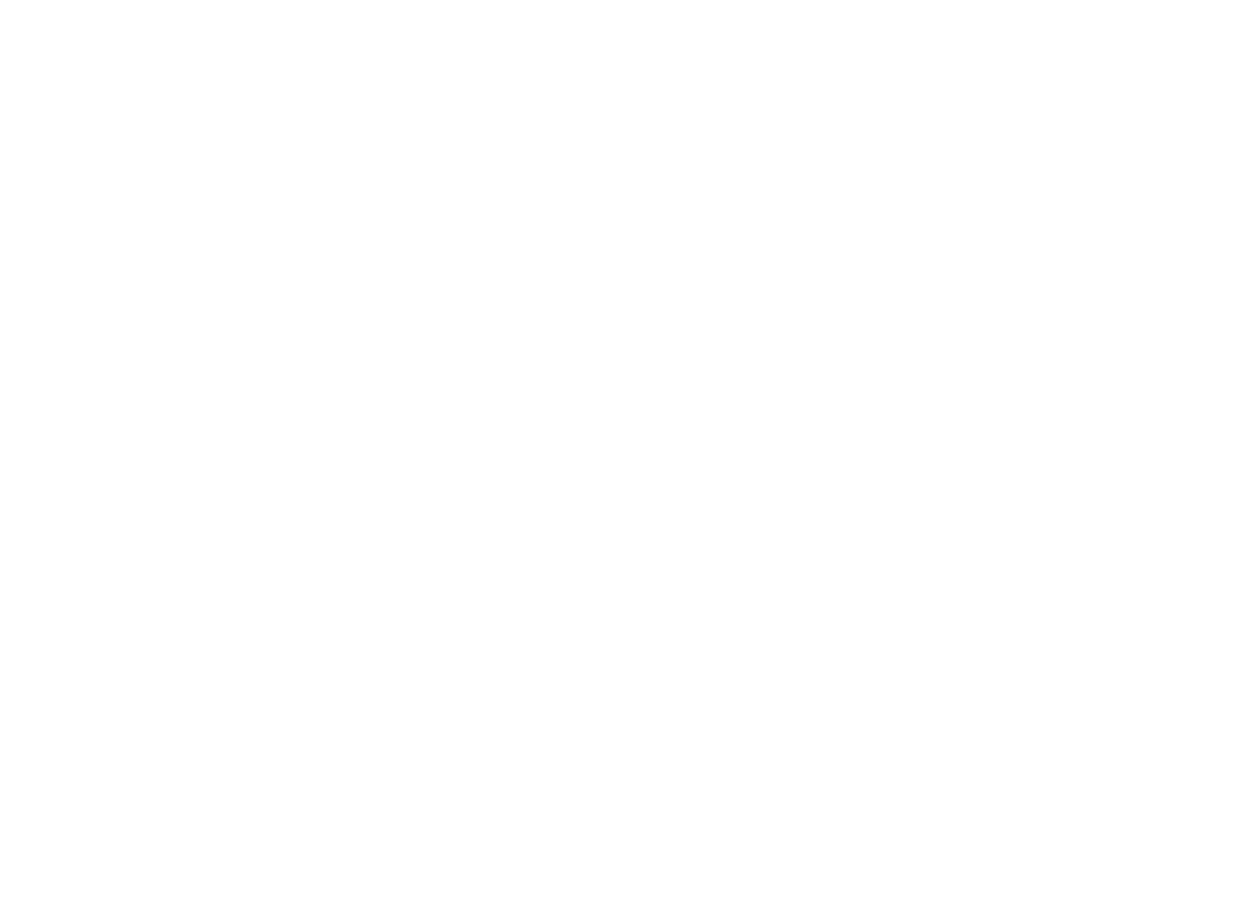 click on "NORMANDIA LOTE 625 ISA.xlsx" at bounding box center [124, 2855] 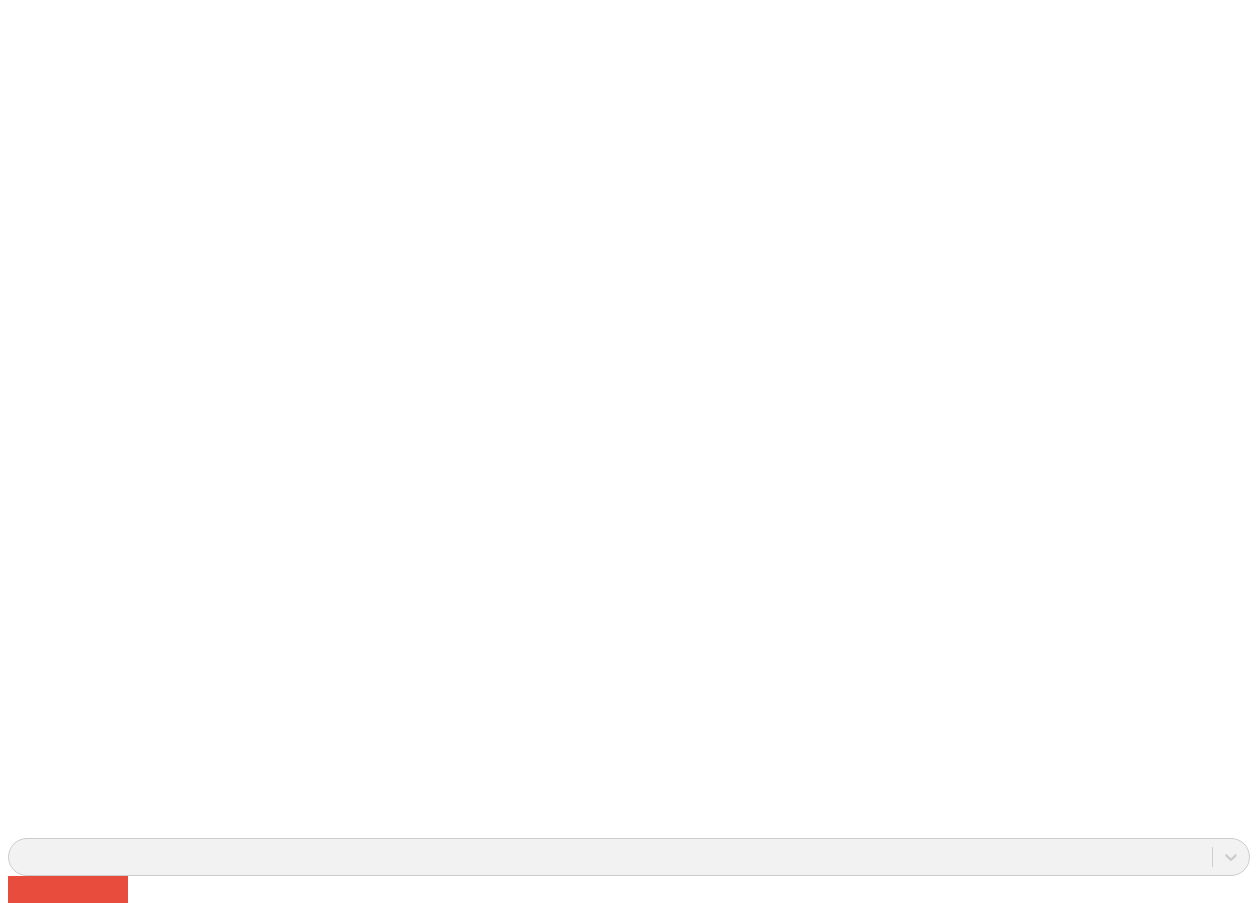 click on "[LOCATION] LOTE 636 [COMPANY].xlsx" at bounding box center [151, 3013] 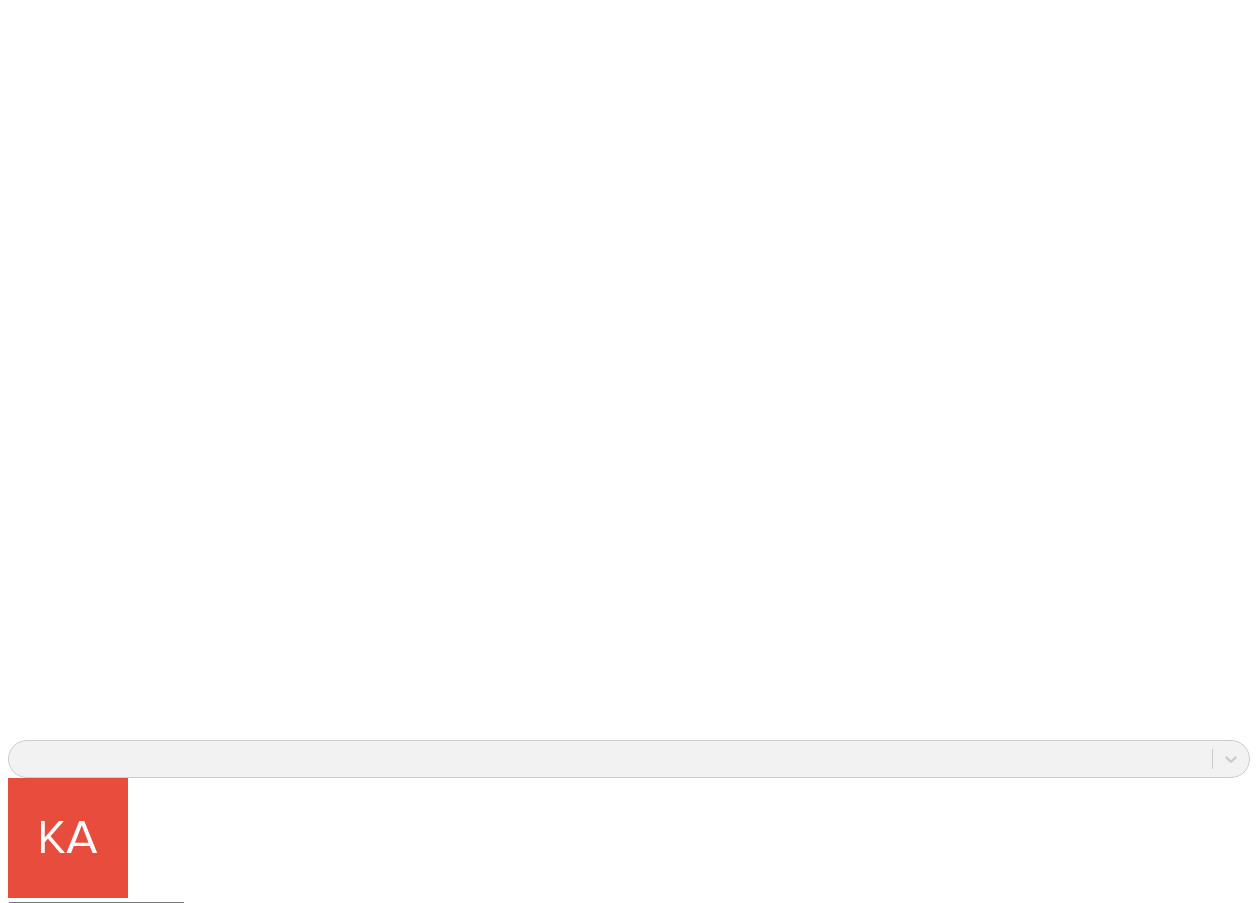 scroll, scrollTop: 1173, scrollLeft: 0, axis: vertical 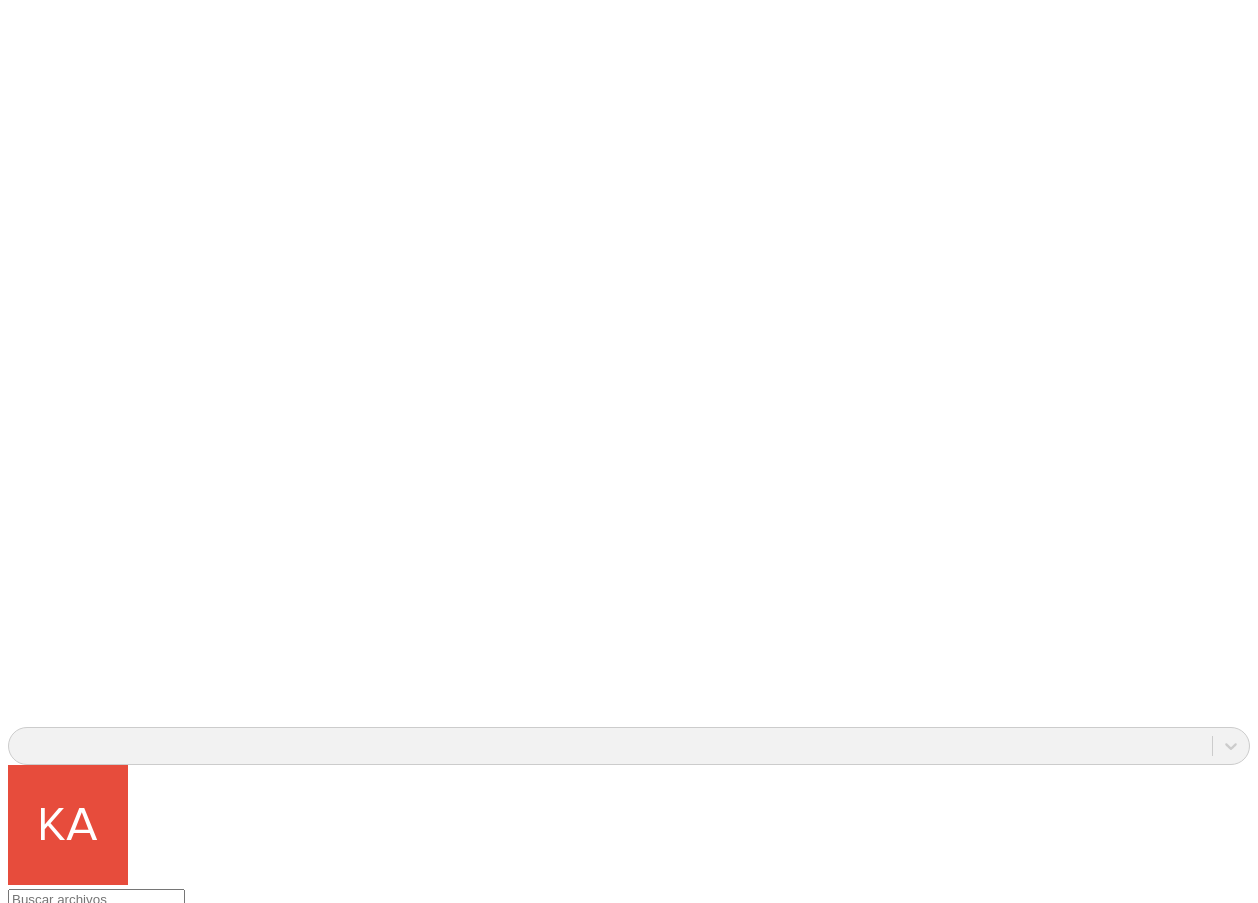 click on "CONUCOS LOTE 639 - ISA.xlsx" at bounding box center (117, 3091) 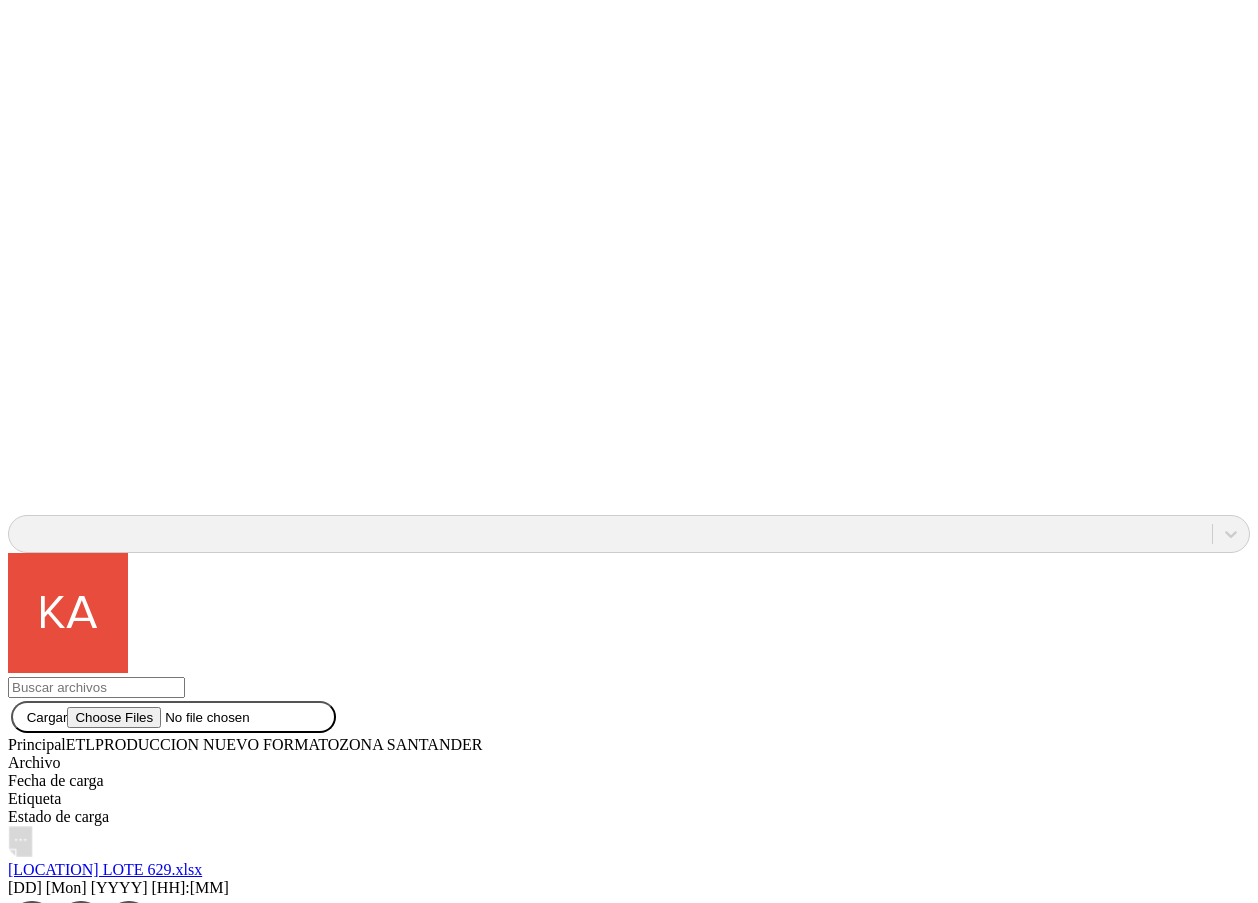 click on "C Y J LOTE-631 HY LINE.xlsx" at bounding box center [111, 2950] 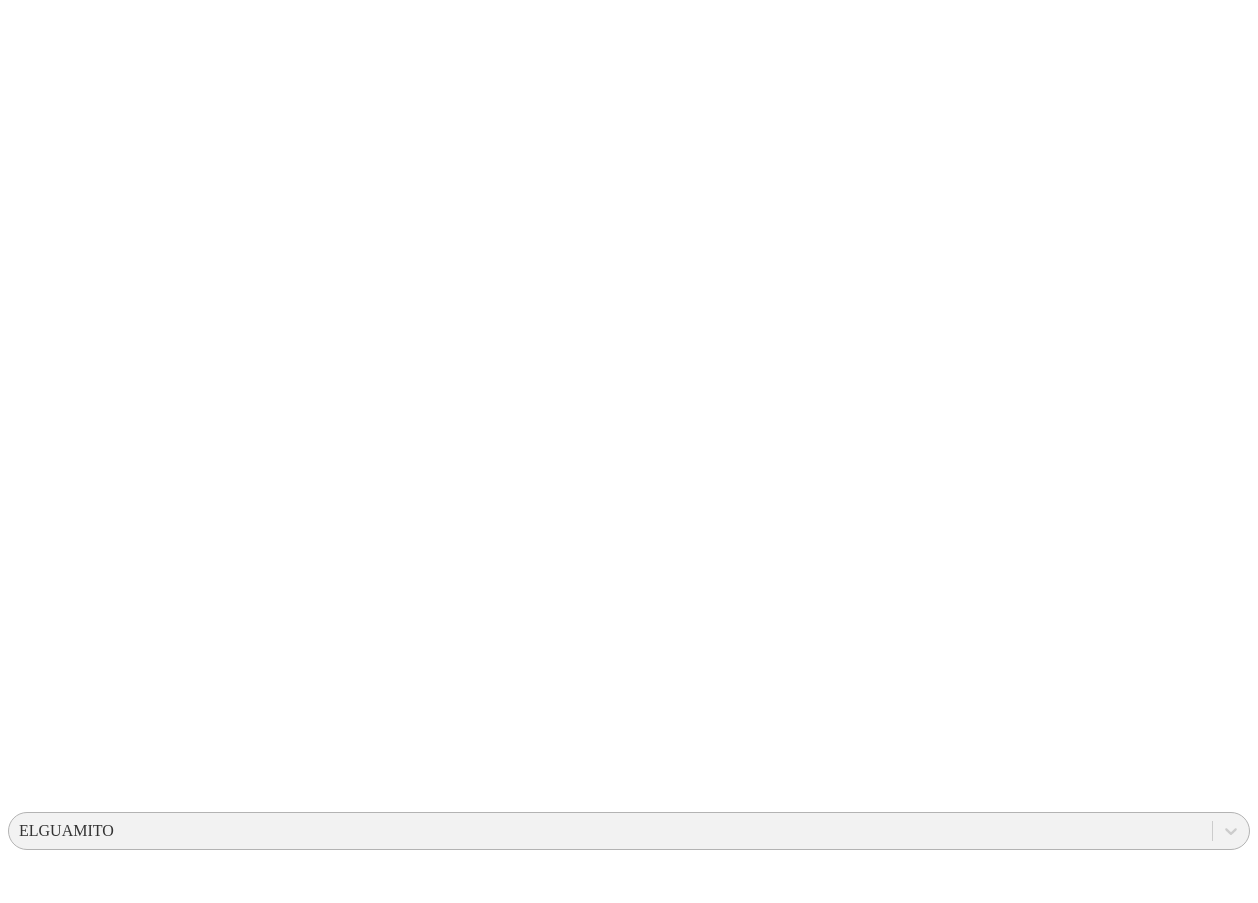scroll, scrollTop: 77, scrollLeft: 0, axis: vertical 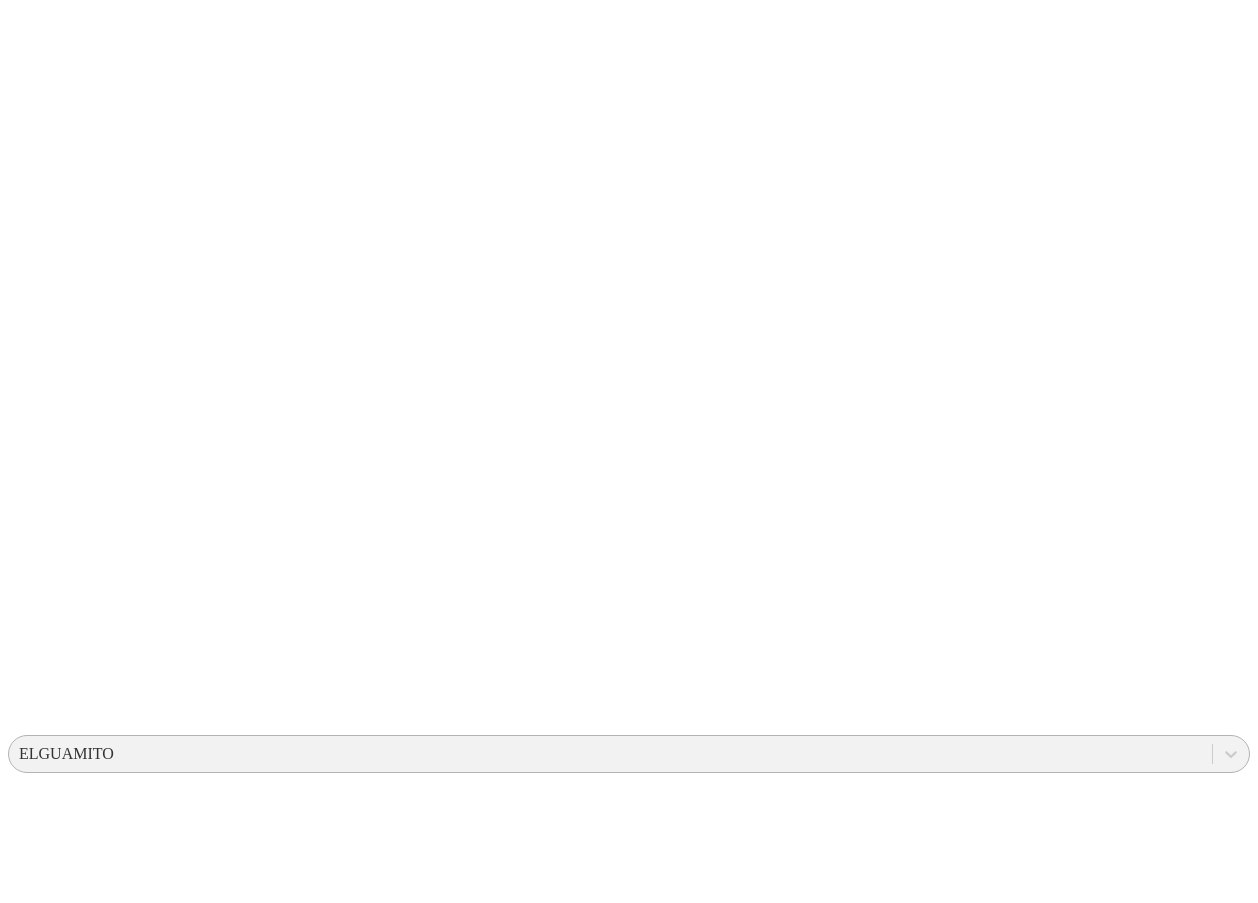 click on "Enviar" at bounding box center (399, 2934) 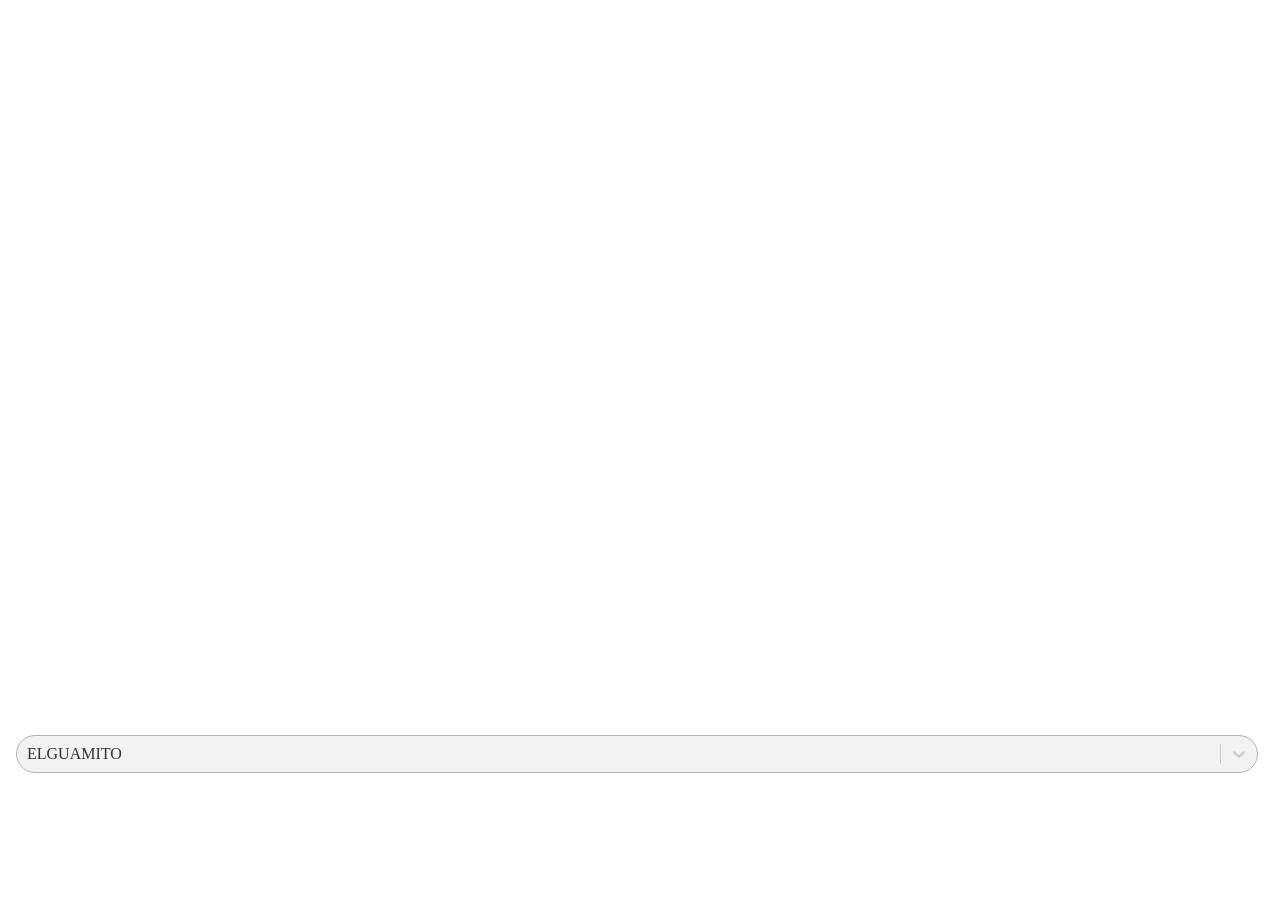 scroll, scrollTop: 0, scrollLeft: 0, axis: both 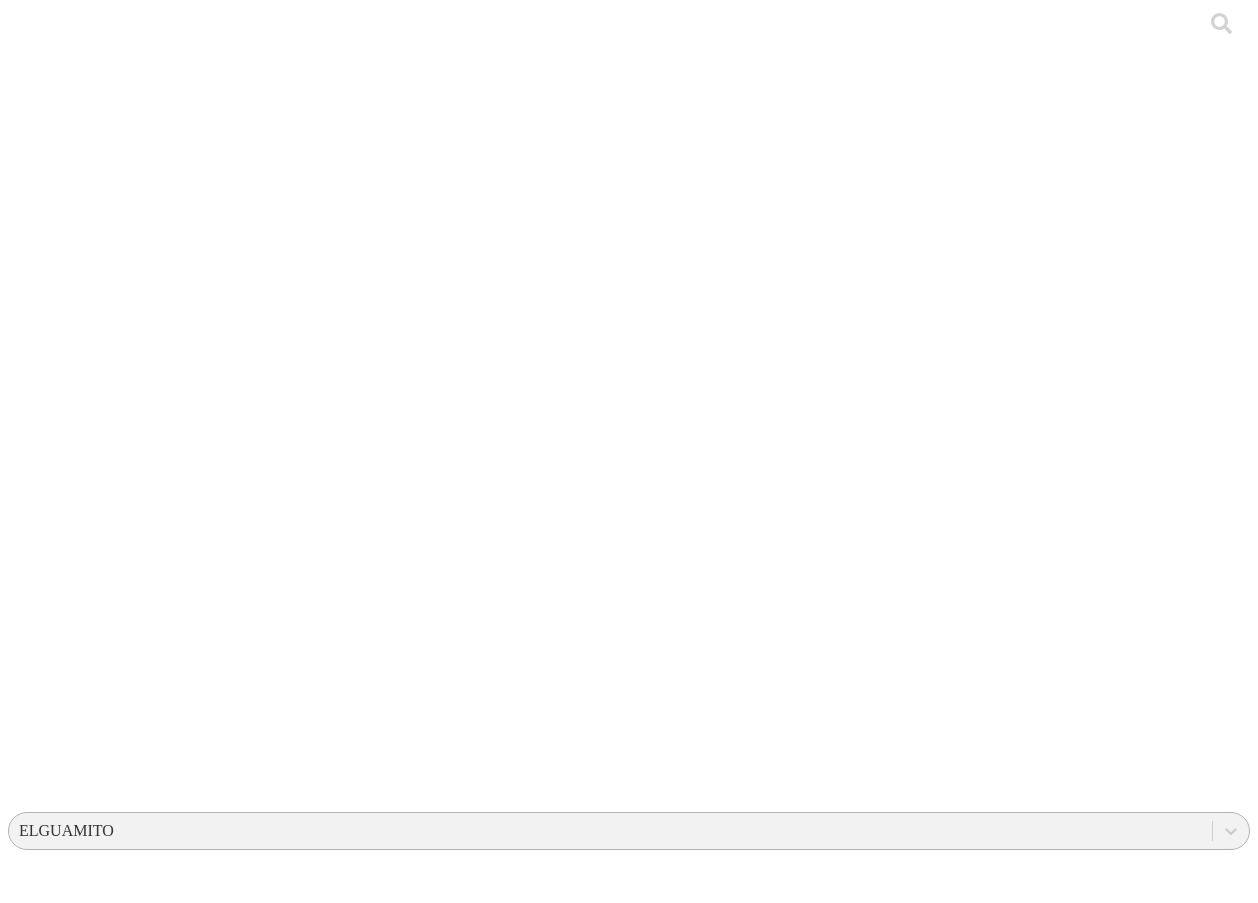 click on "PRODUCCION NUEVO FORMATO" at bounding box center [217, 2129] 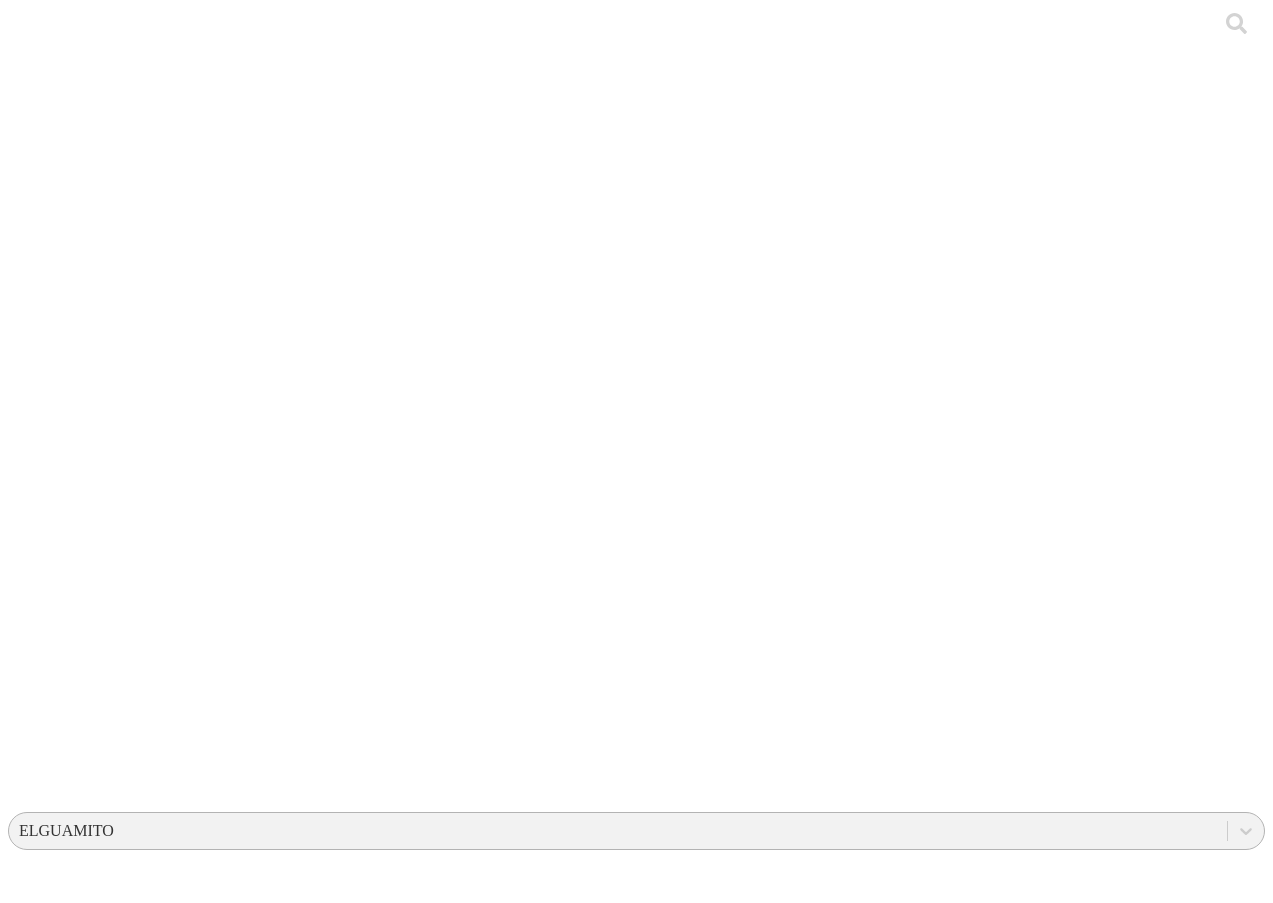 click on "ETL" at bounding box center [80, 2141] 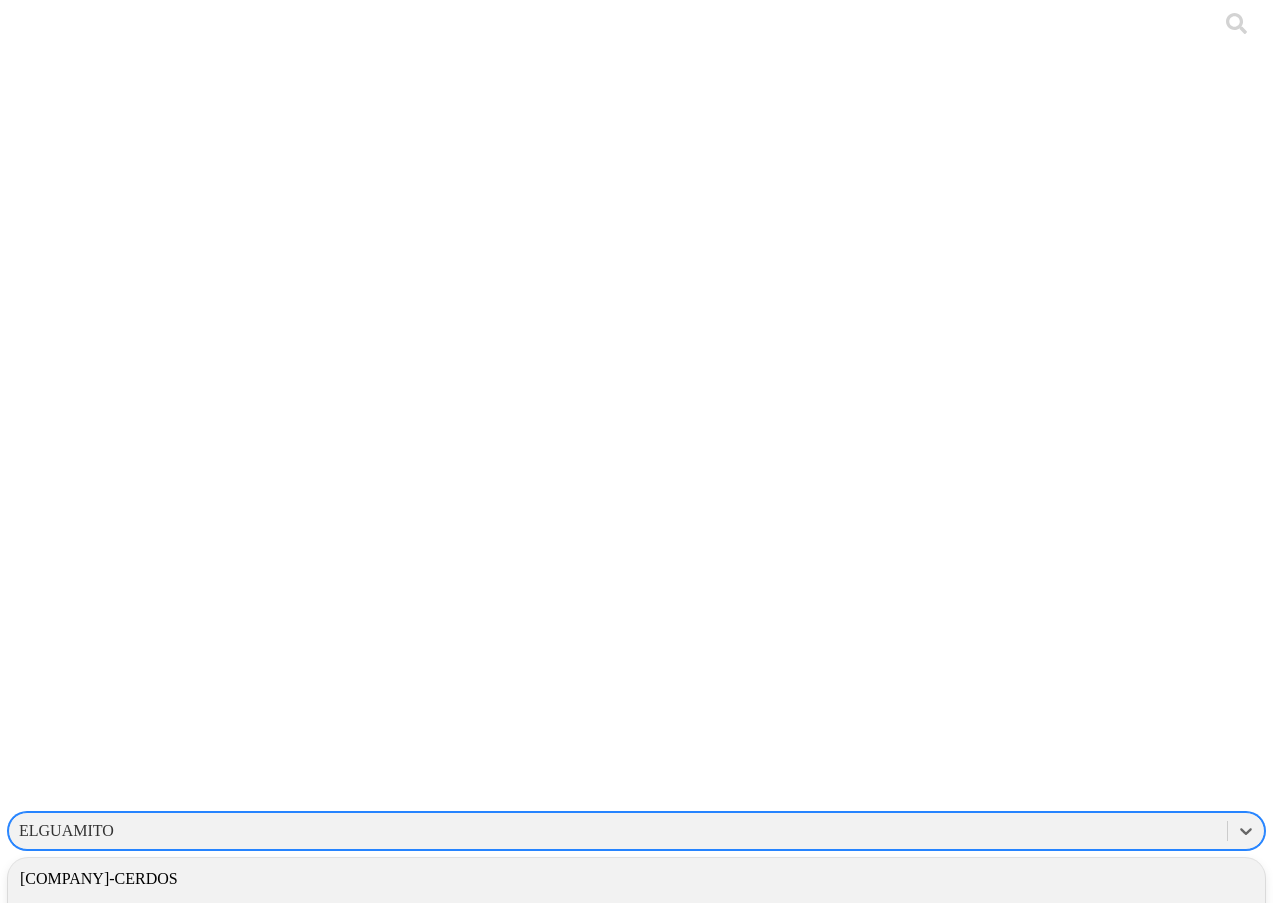 click on "ELGUAMITO" at bounding box center [618, 831] 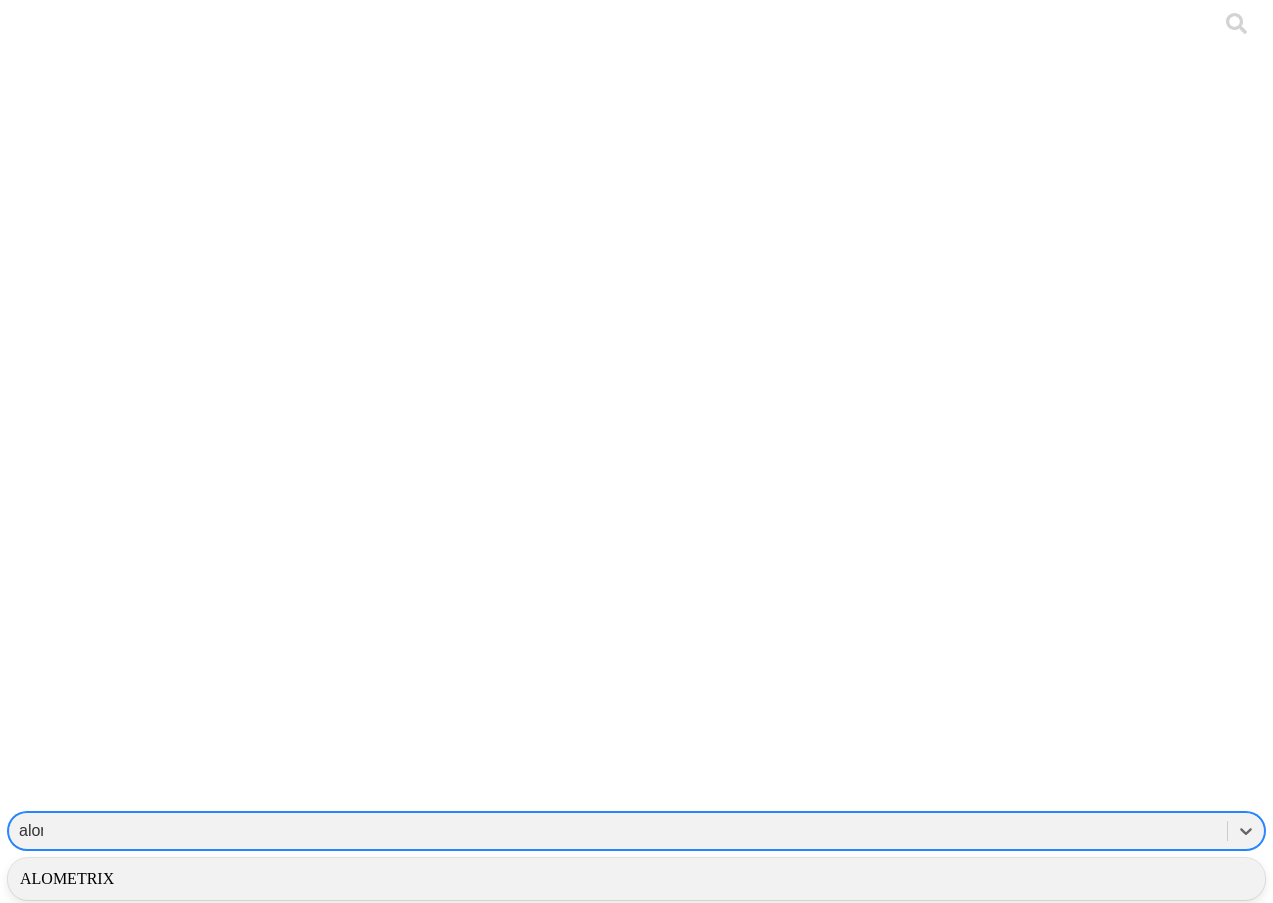 type on "alome" 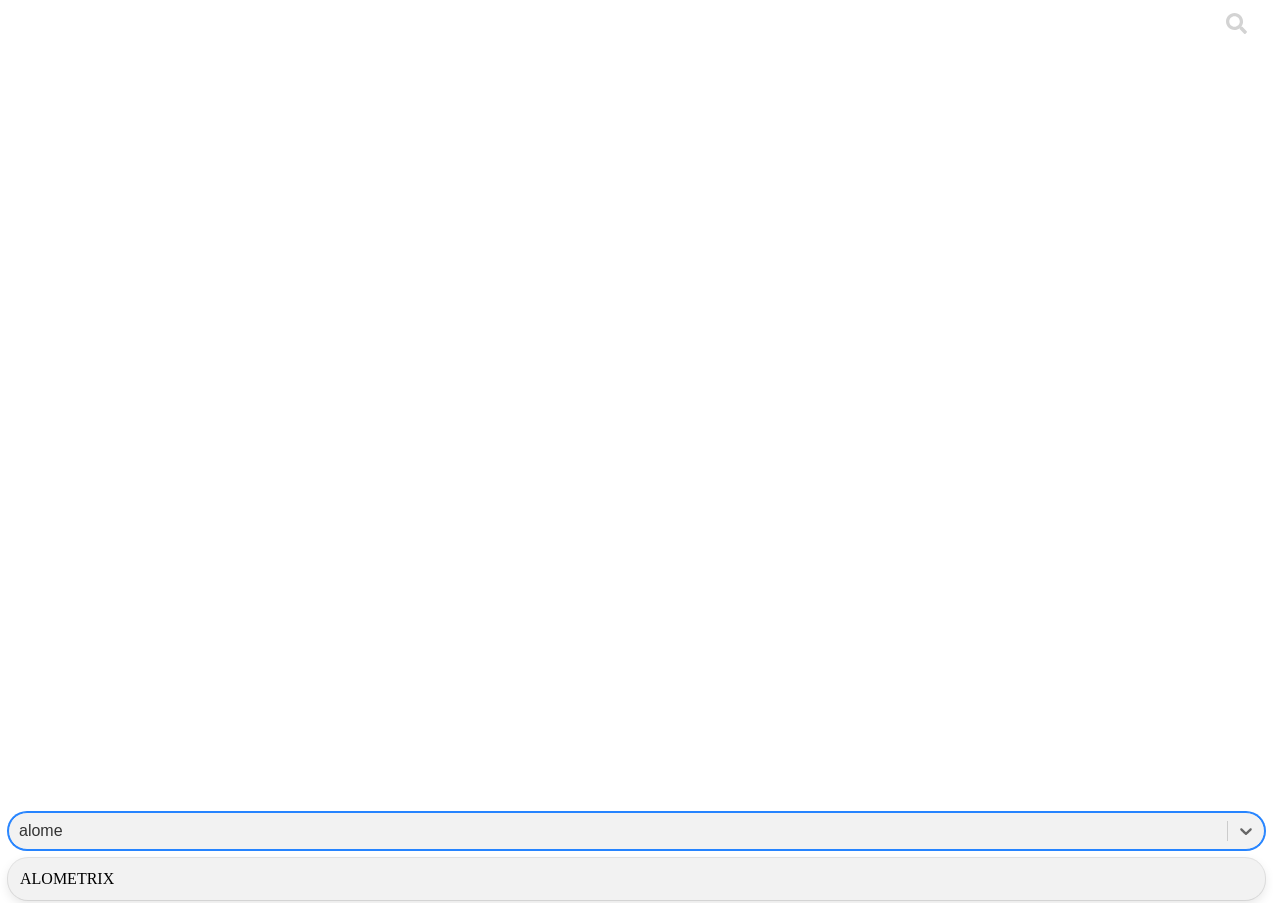 click on "ALOMETRIX" at bounding box center (636, 879) 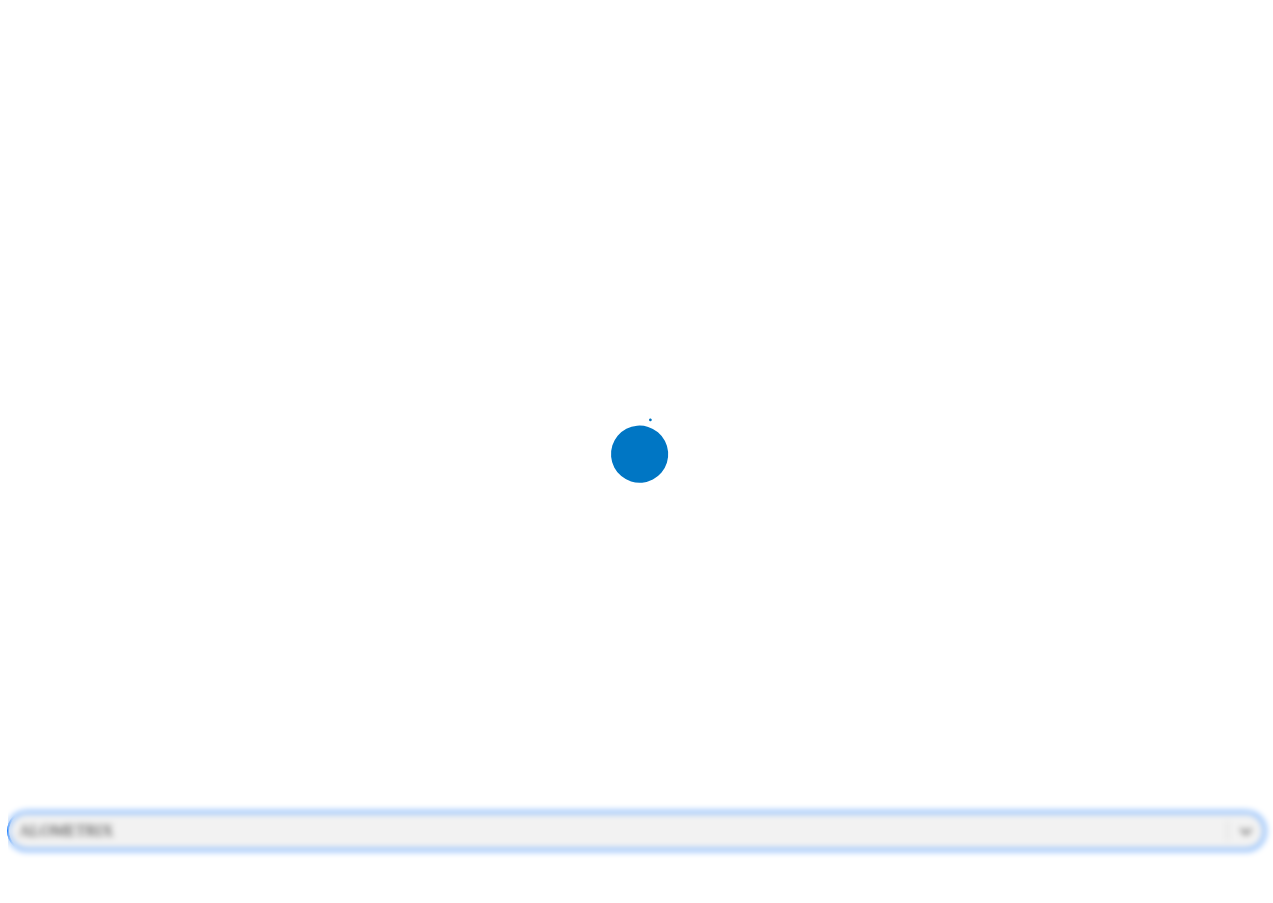 type 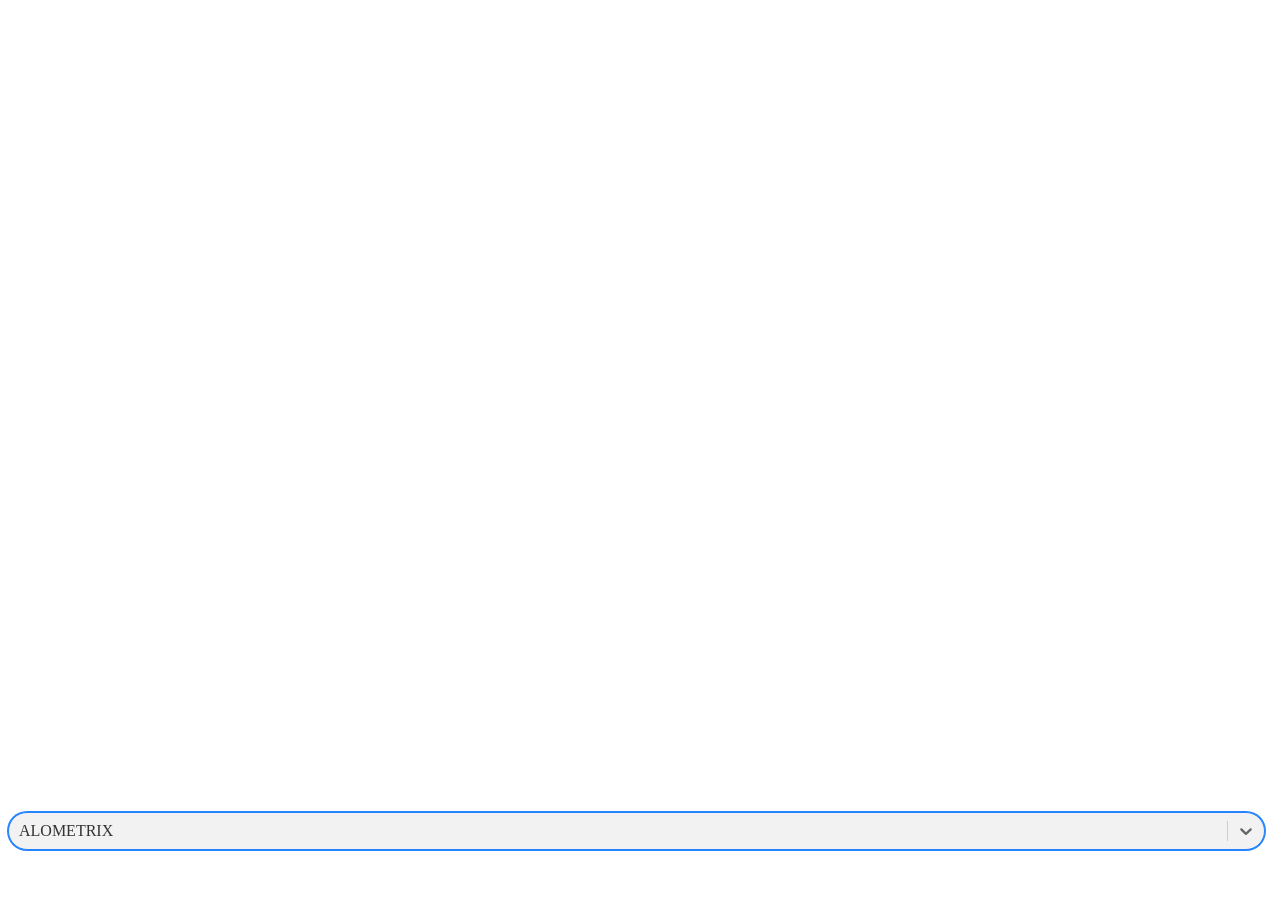 click on "File Manager" at bounding box center (636, 2225) 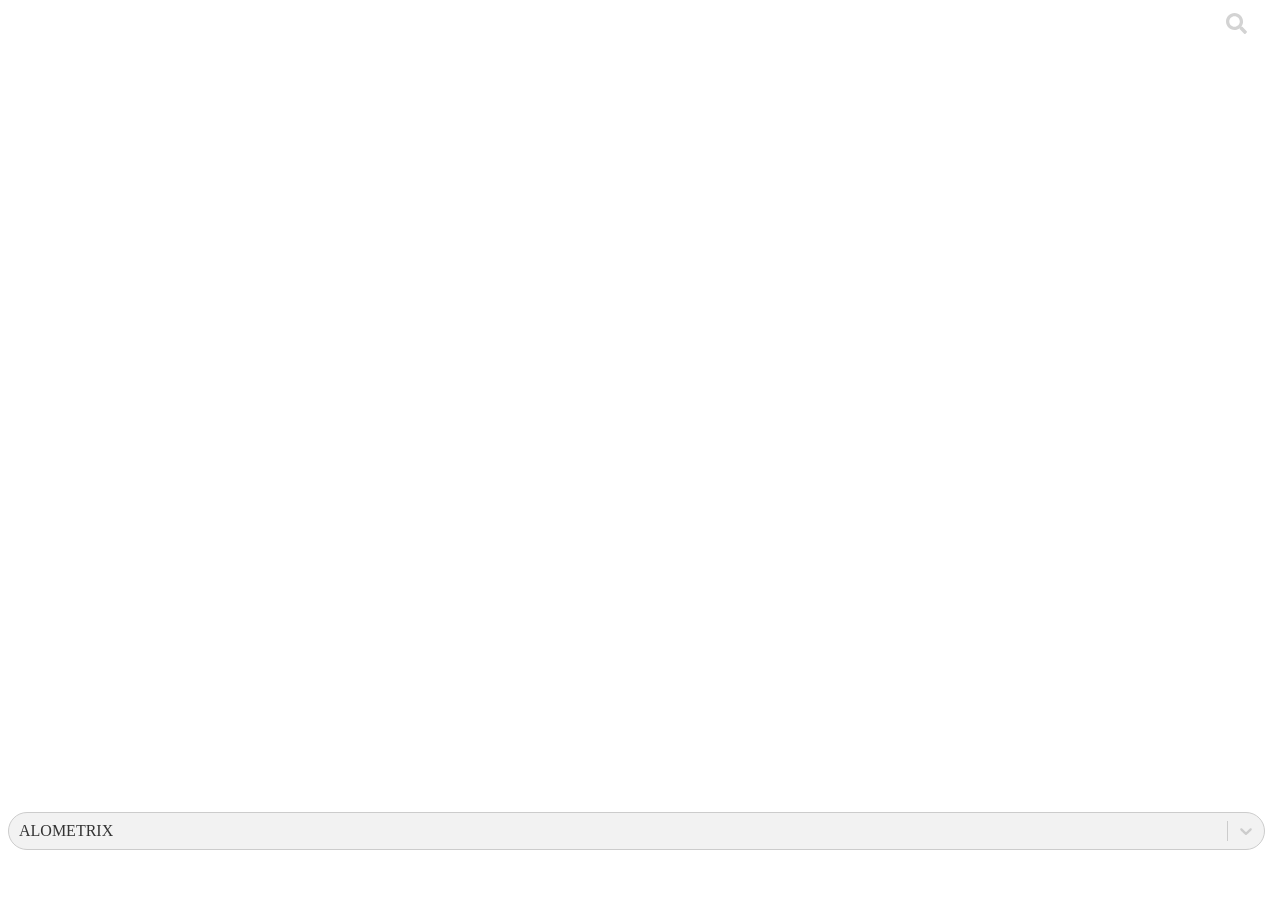 click on ".cls-1 {
fill: #d6d6d6;
}
ETL" at bounding box center (636, 2862) 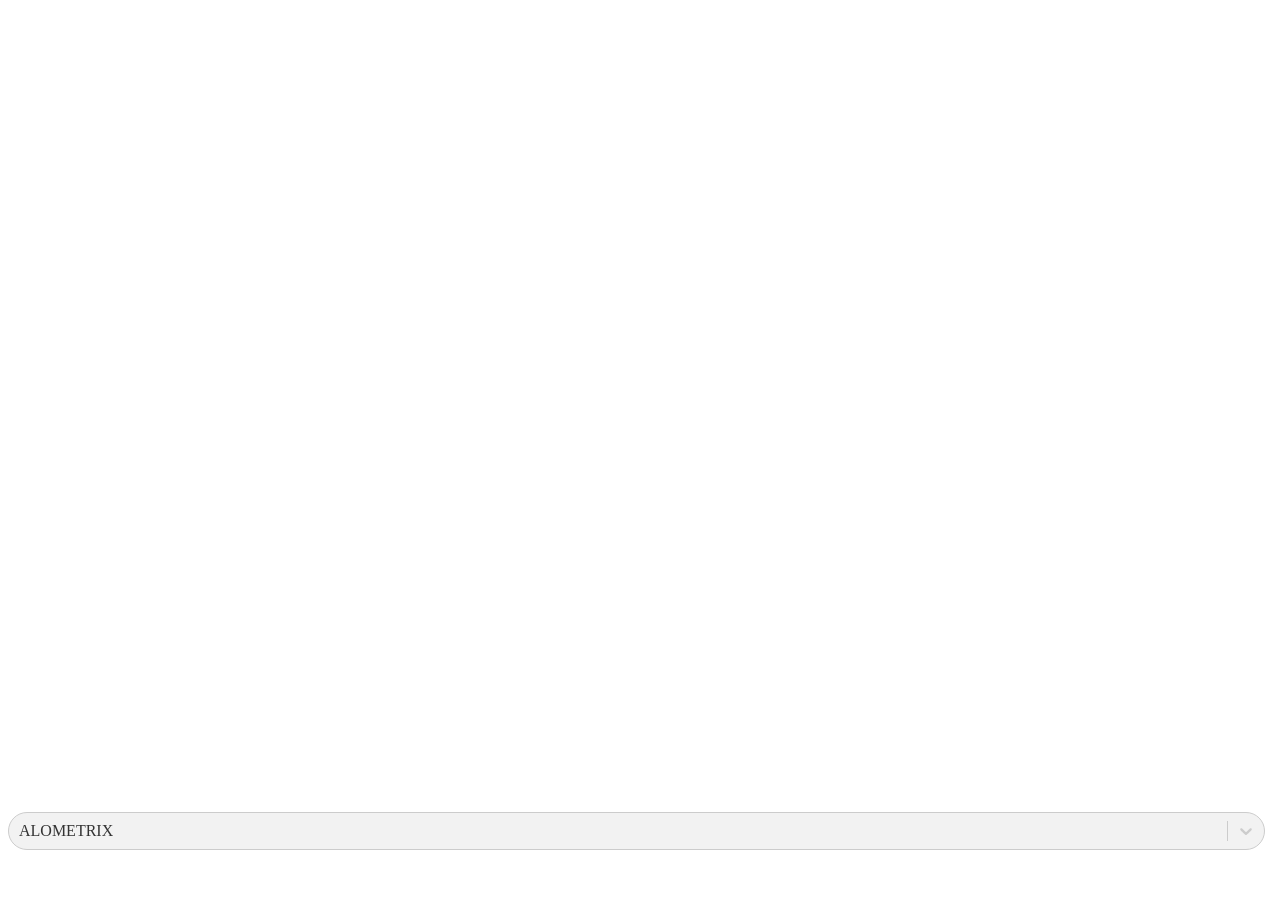 click on "Enviar" at bounding box center [399, 2429] 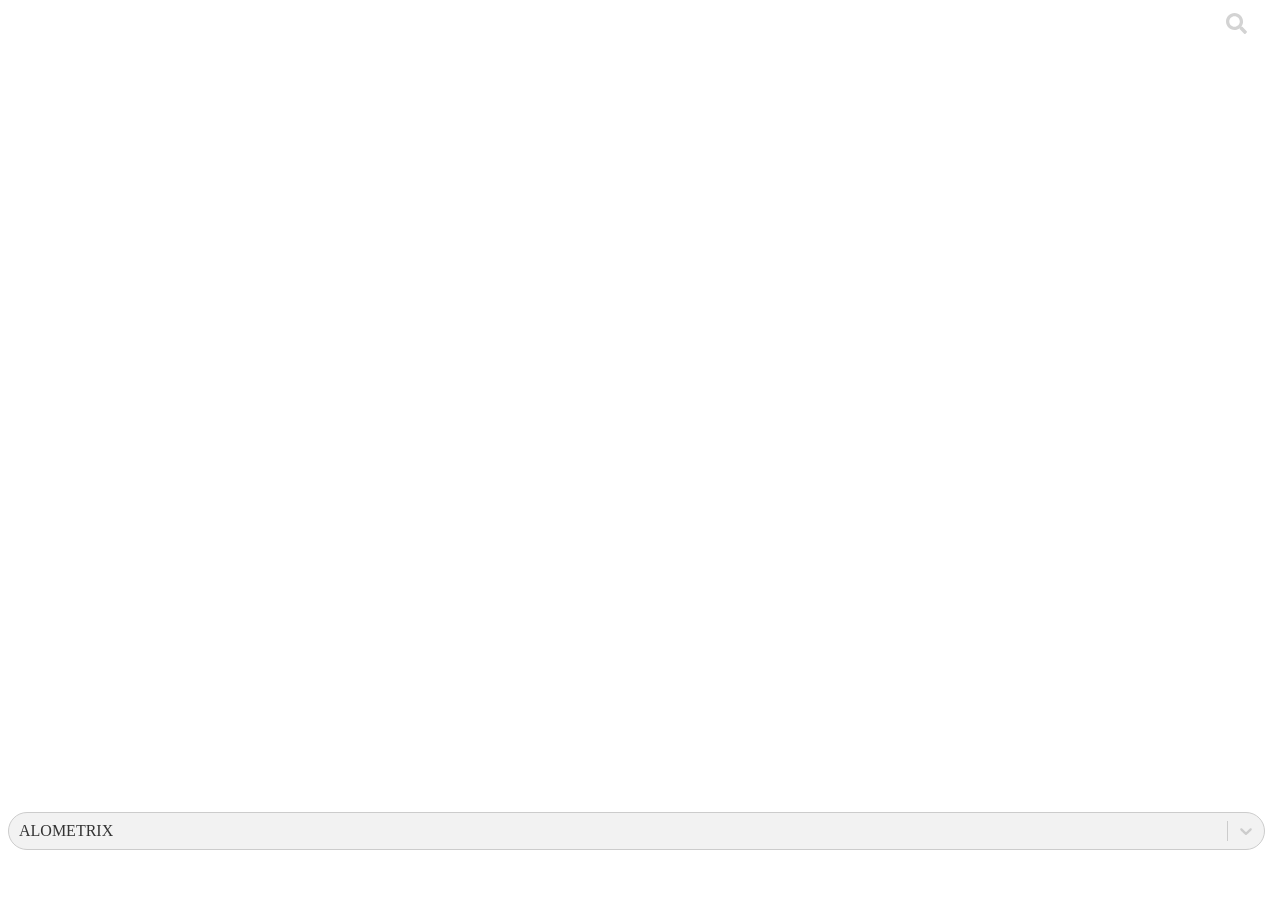 click on "ETL" at bounding box center (80, 2141) 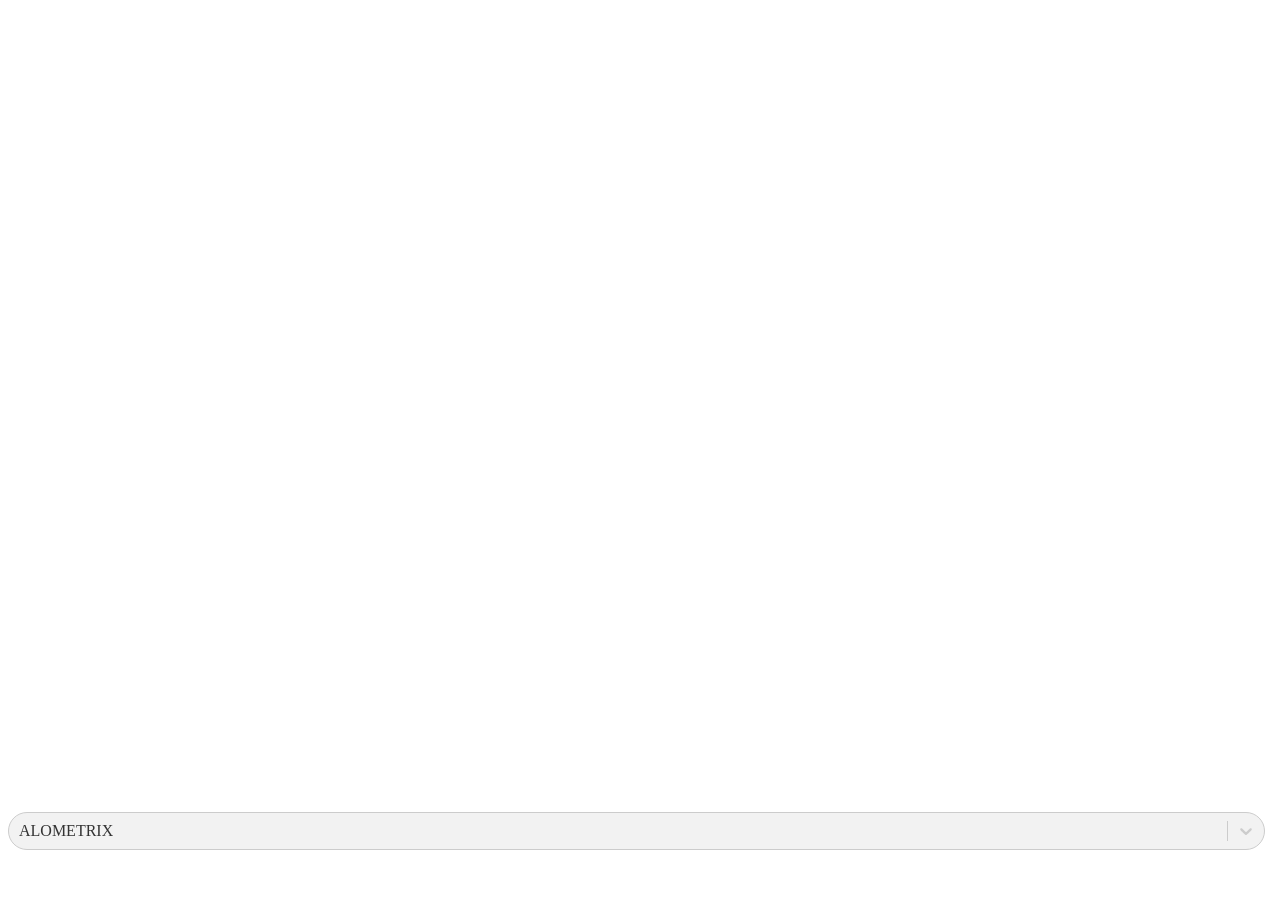 click on "Selecionar" at bounding box center [185, 2428] 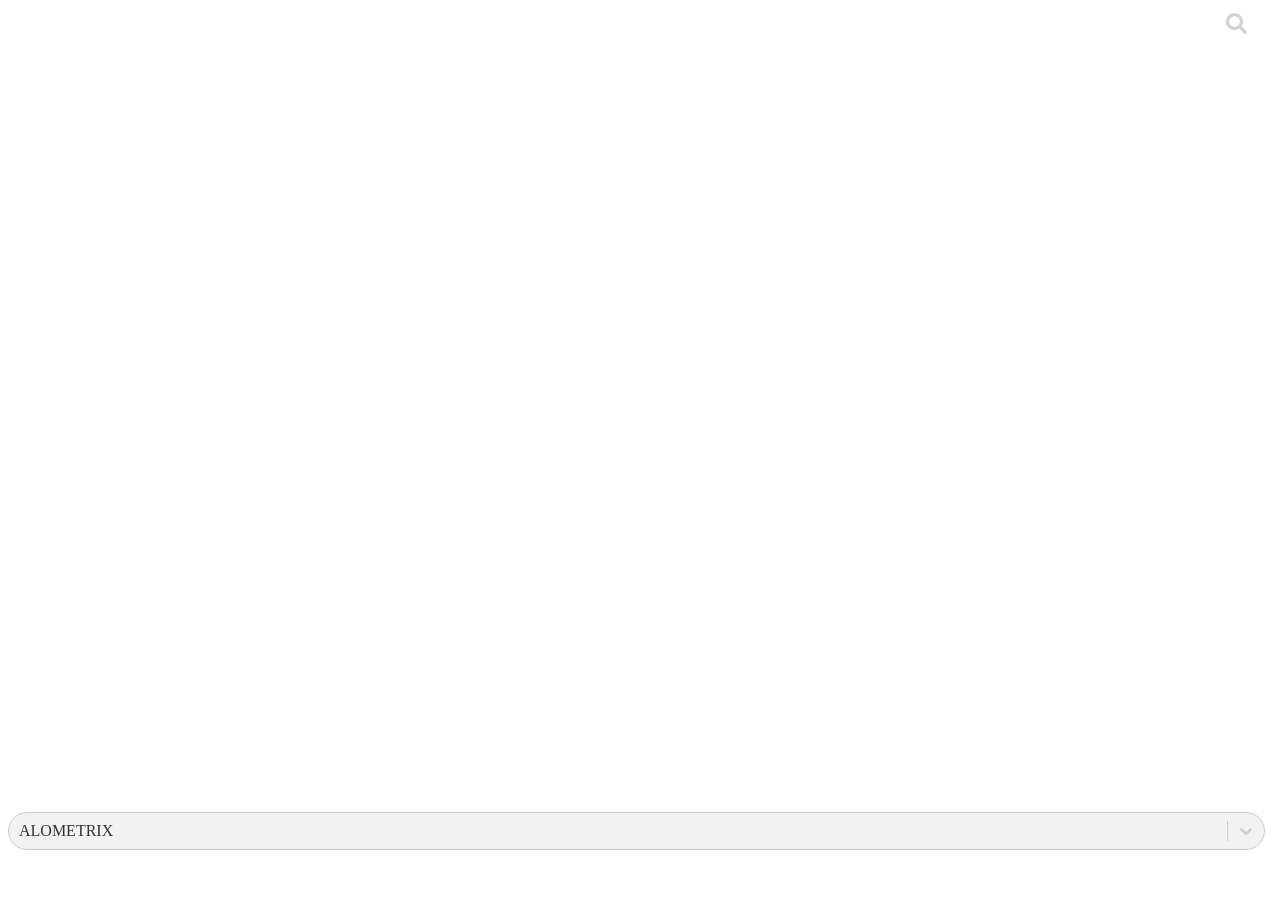 click on ".cls-1 {
fill: #d6d6d6;
}
ALOMETRIX TARSOS" at bounding box center [636, 5420] 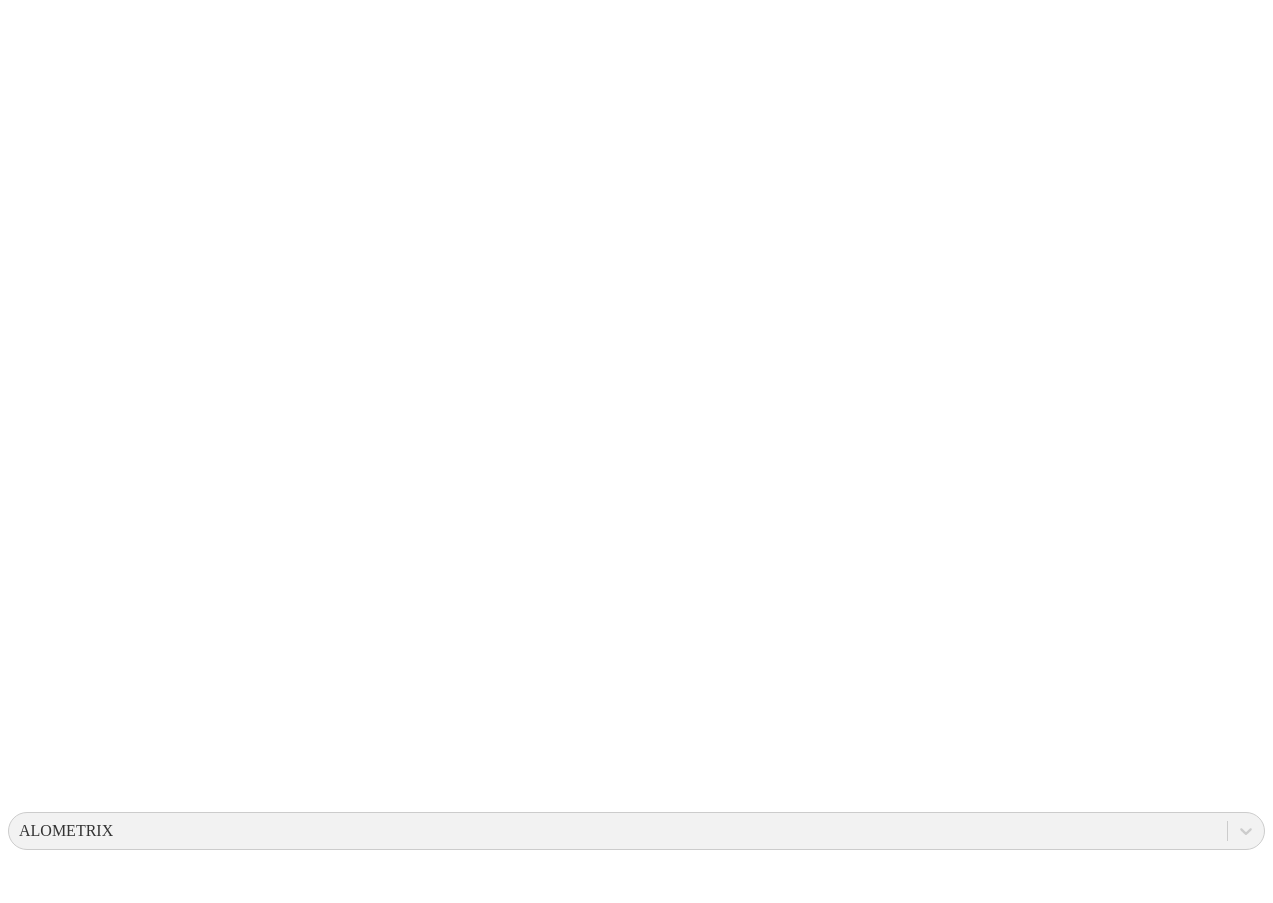 click on "Enviar" at bounding box center (399, 2429) 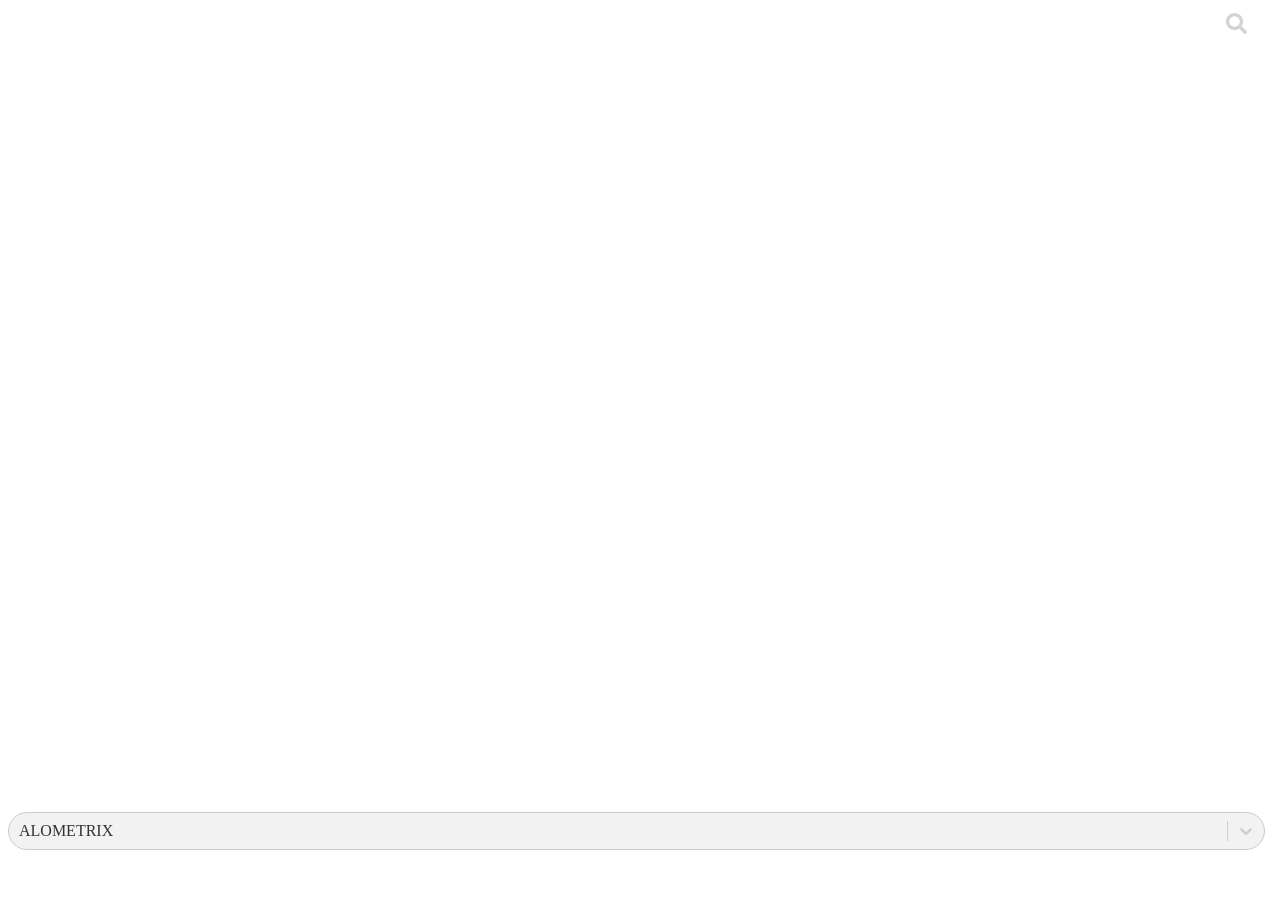 click on "ETL" at bounding box center (80, 2141) 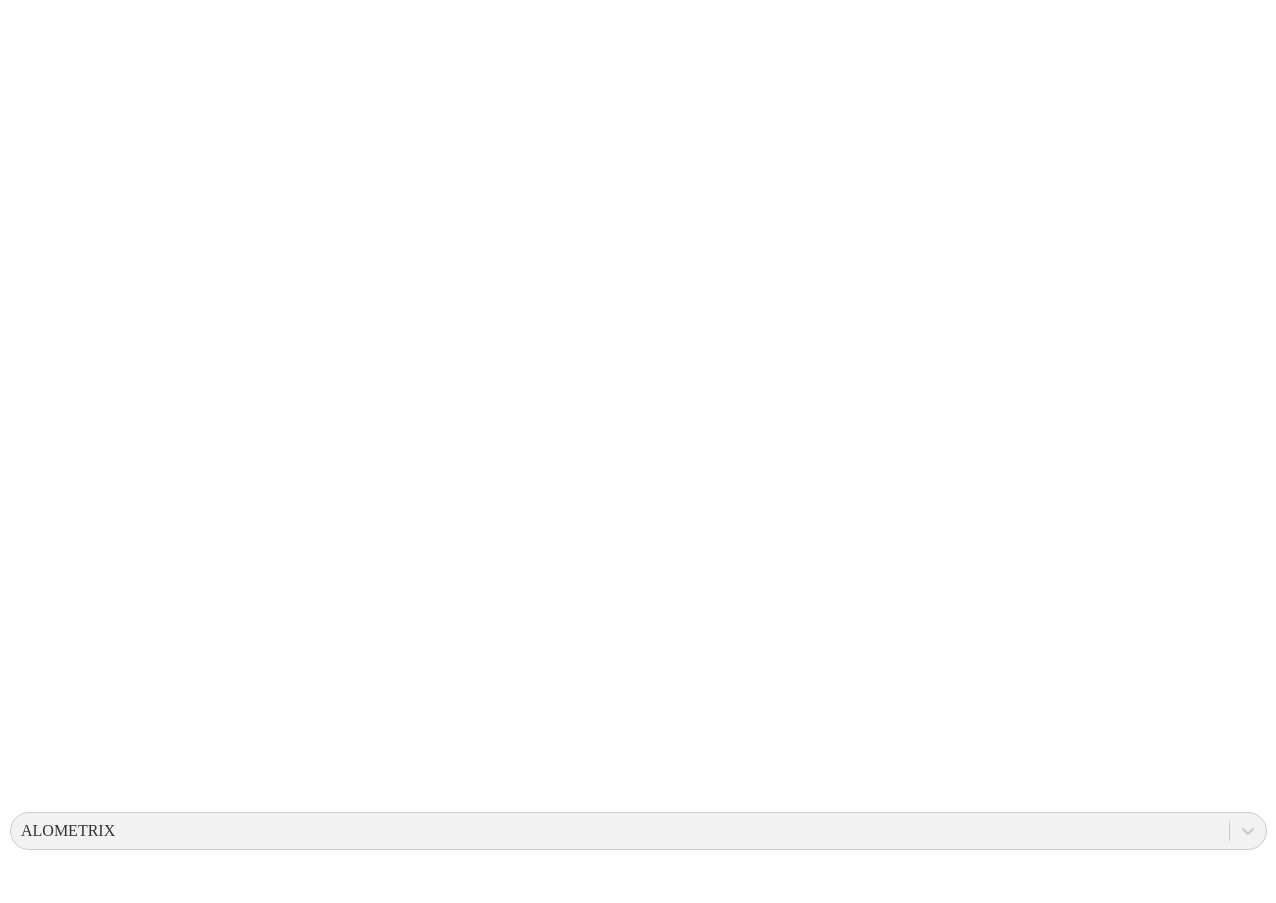 scroll, scrollTop: 0, scrollLeft: 0, axis: both 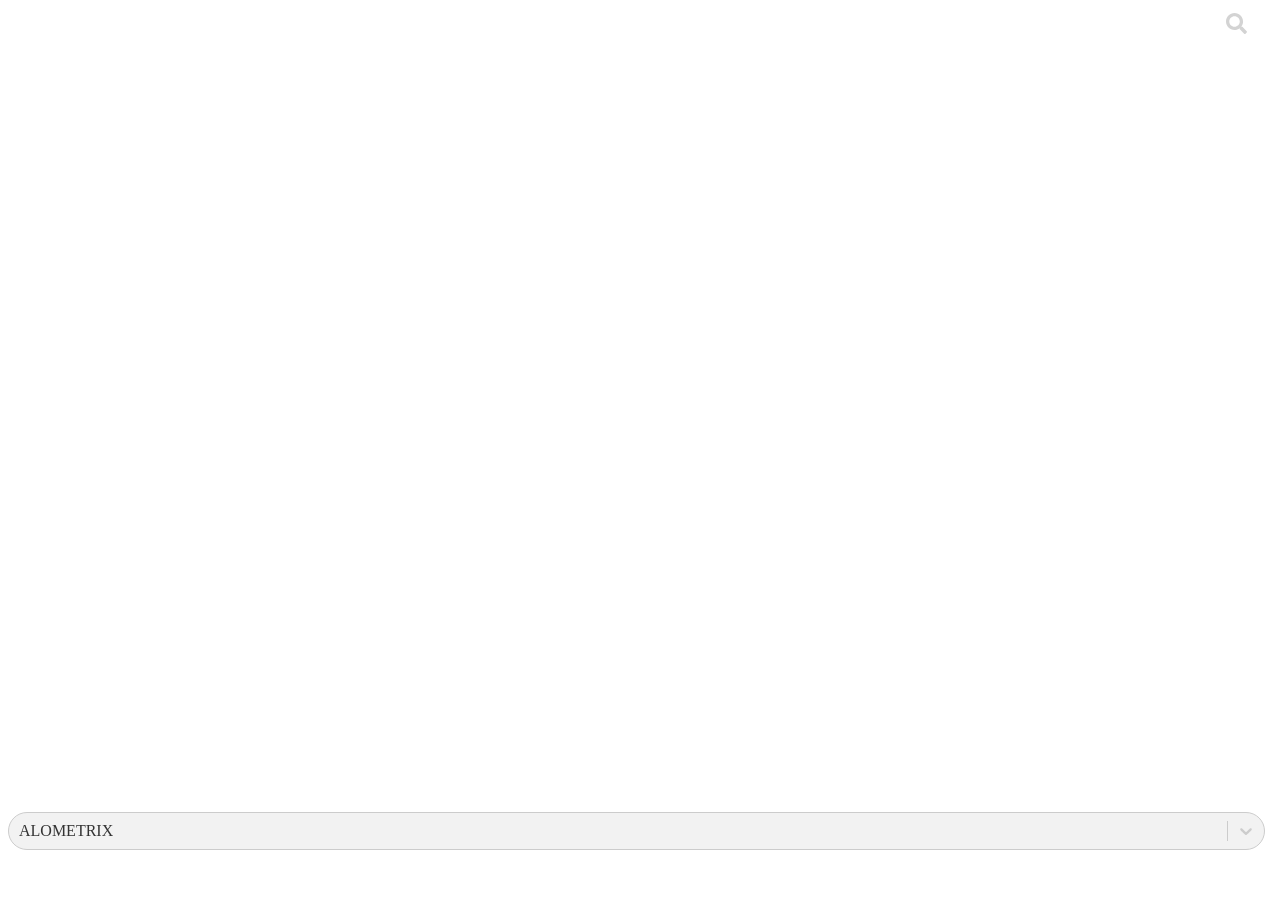 click on ".cls-1 {
fill: #d6d6d6;
}
ETL" at bounding box center (636, 2862) 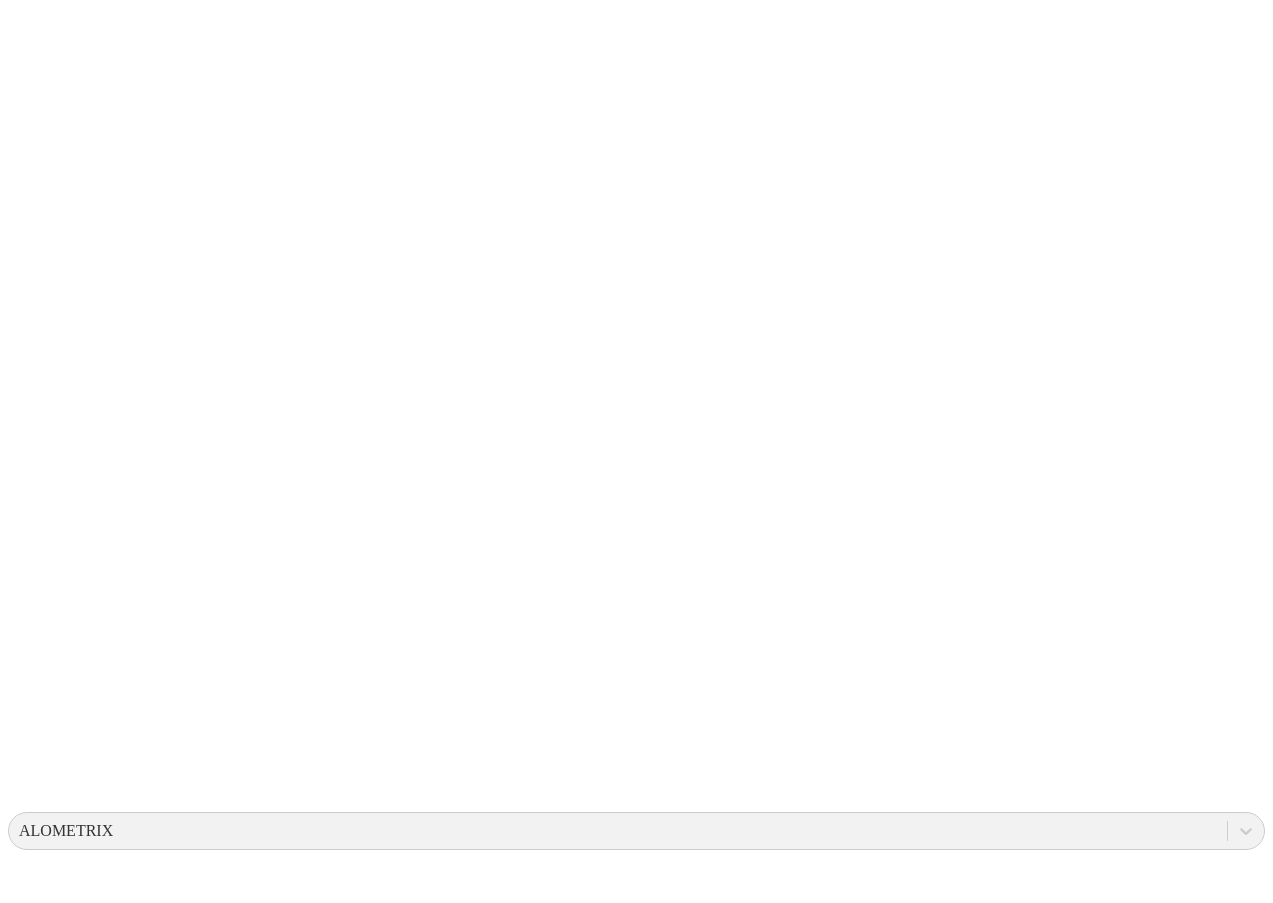 click on "Enviar" at bounding box center [399, 2429] 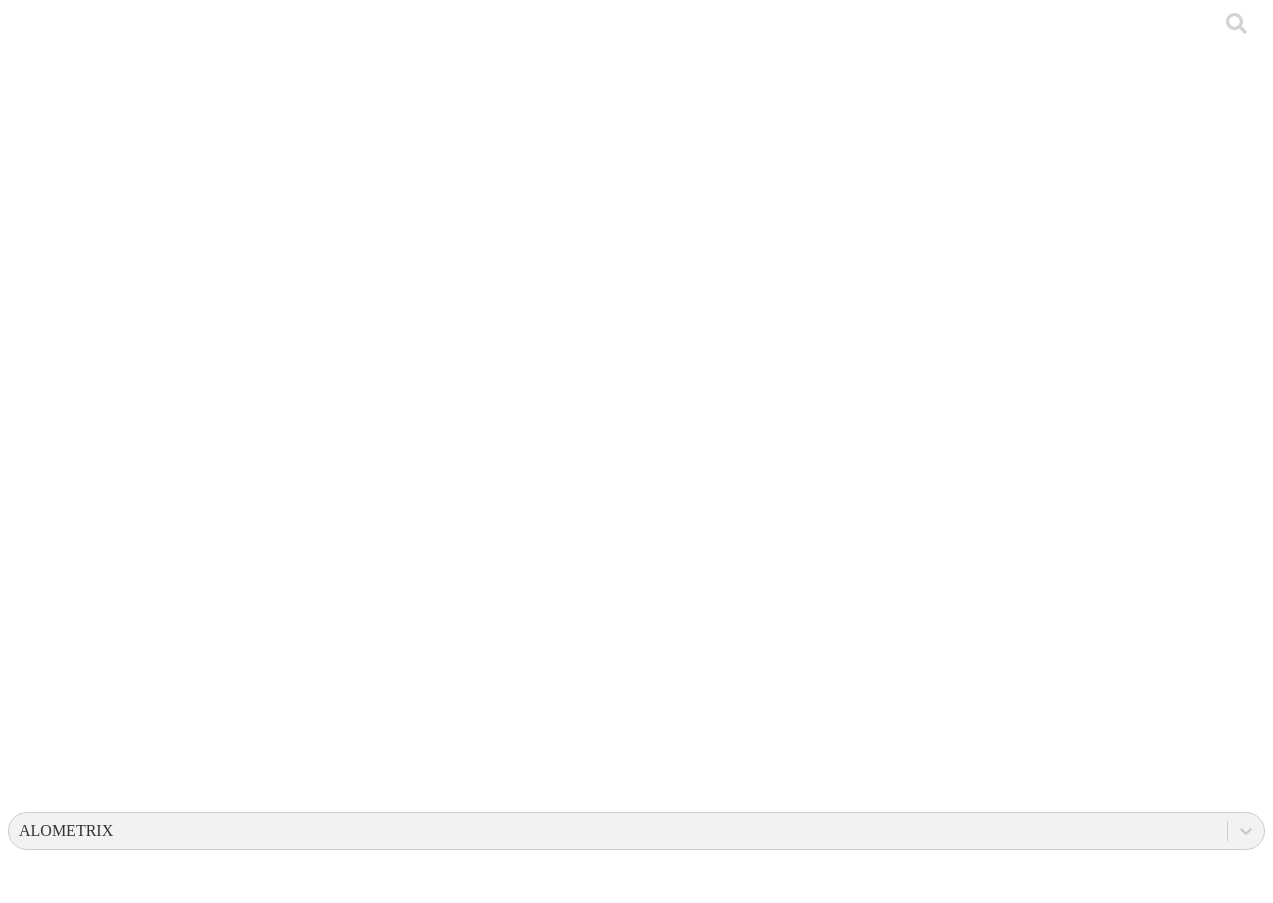 click on "ETL" at bounding box center (80, 2141) 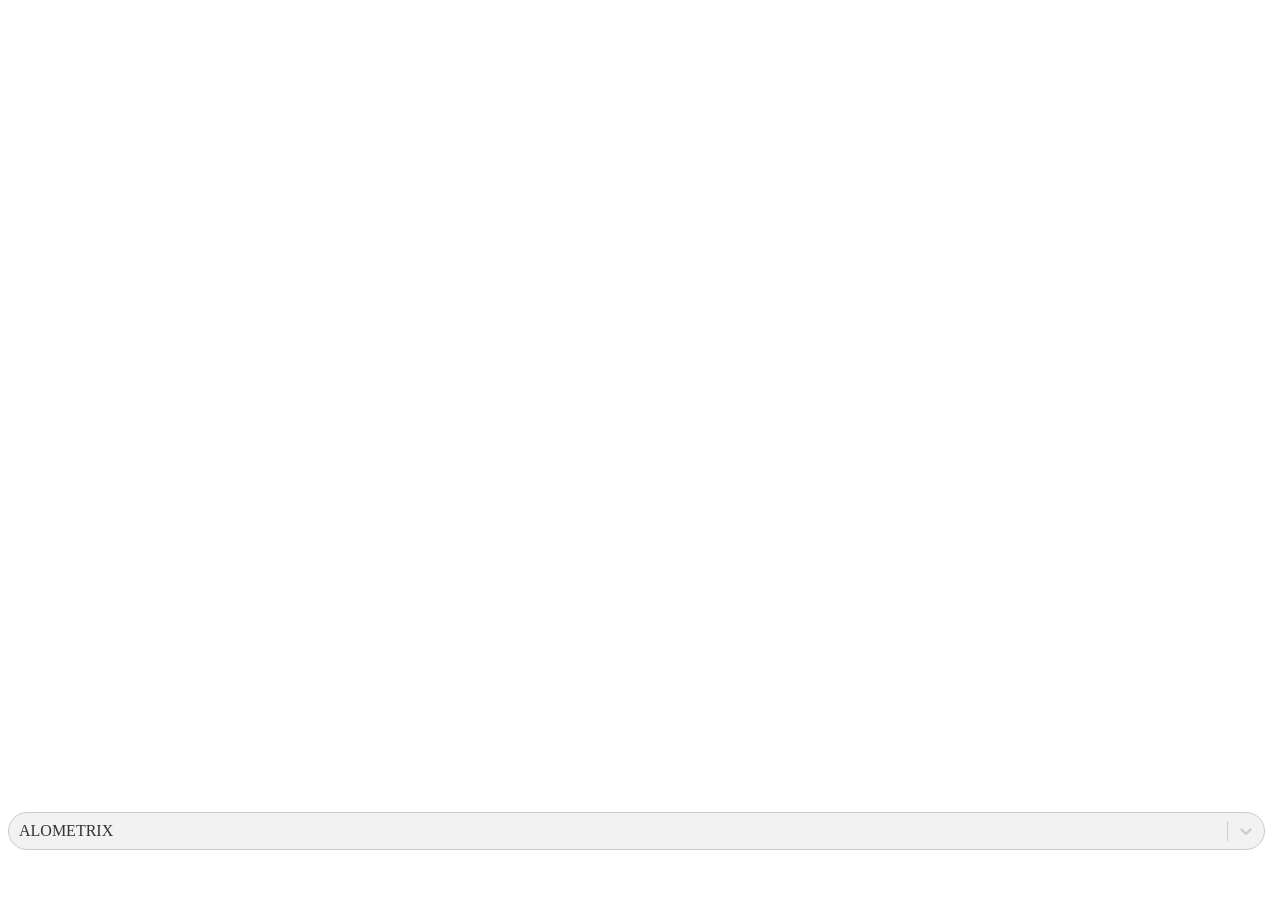 click on "Enviar" at bounding box center (399, 2429) 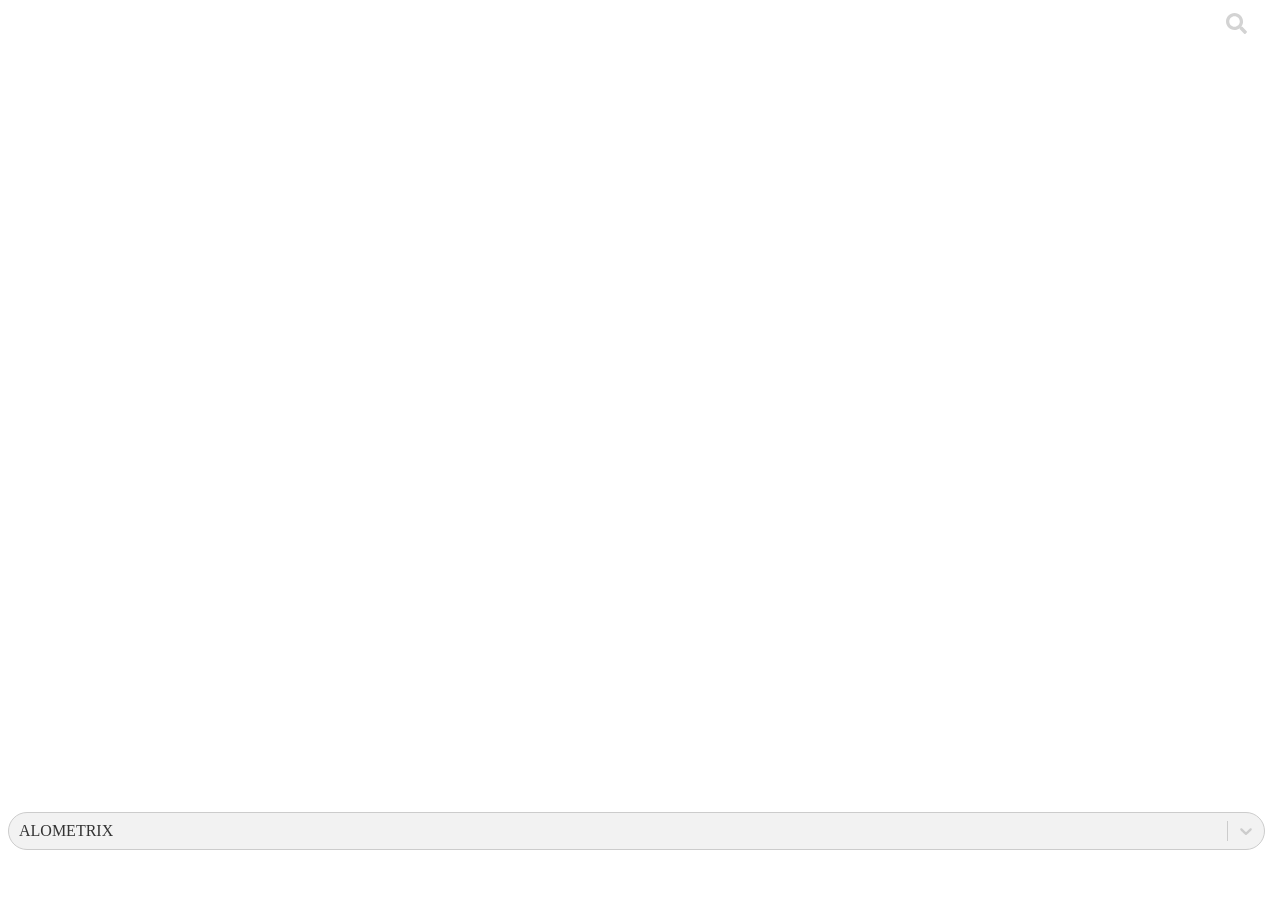 click on "ETL" at bounding box center [80, 2141] 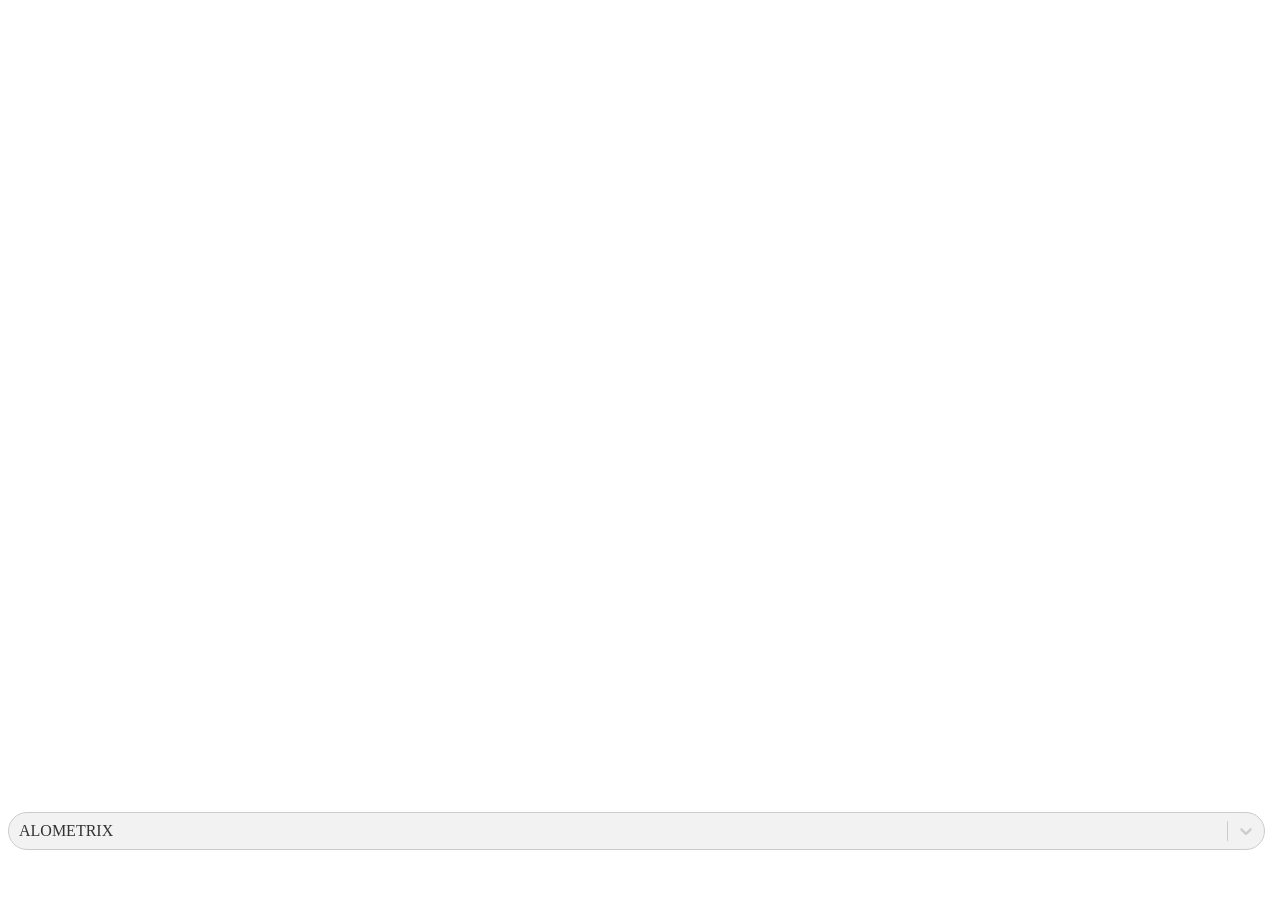 click on "Enviar" at bounding box center (399, 2429) 